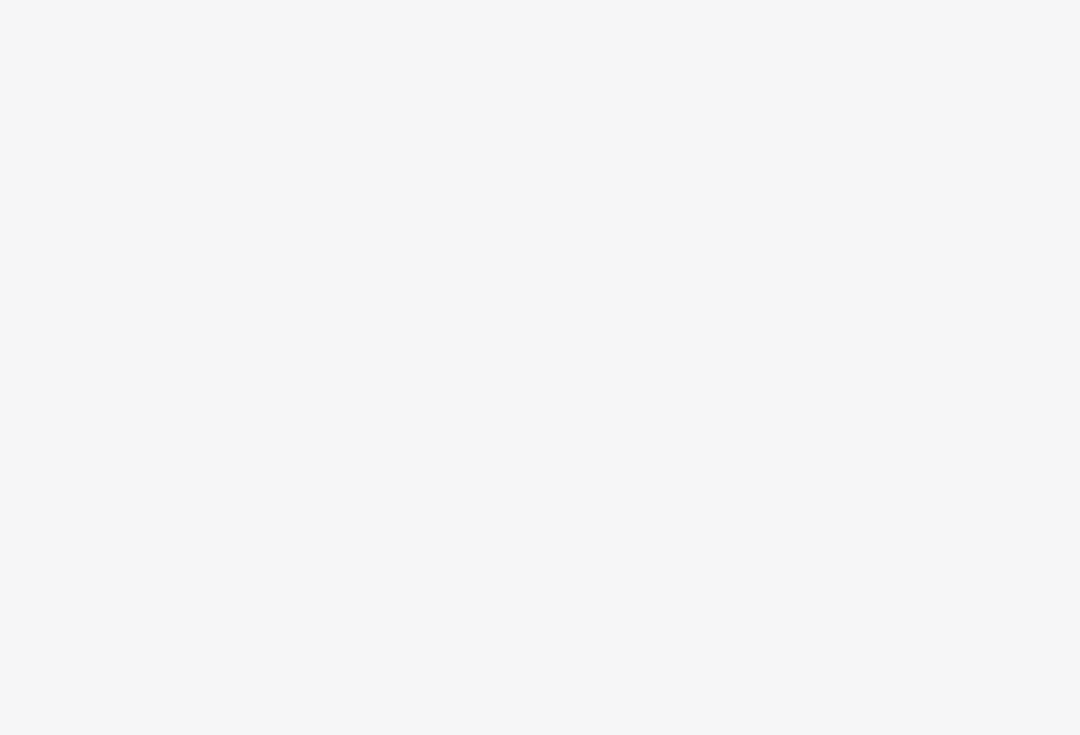 scroll, scrollTop: 0, scrollLeft: 0, axis: both 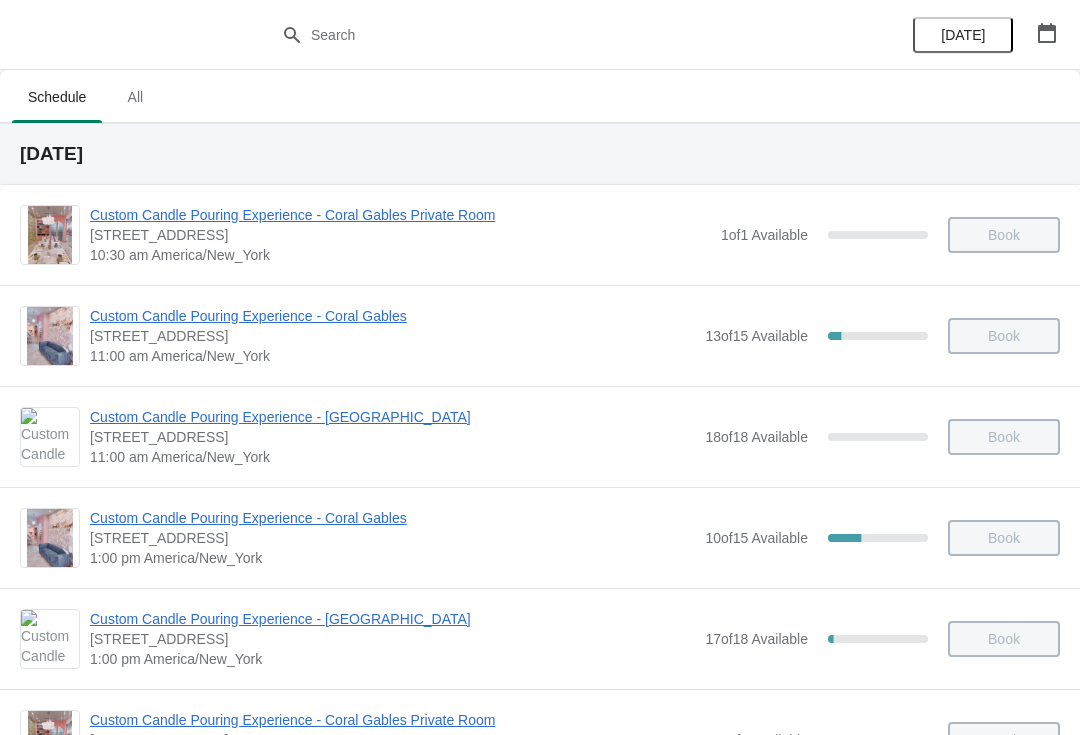 click 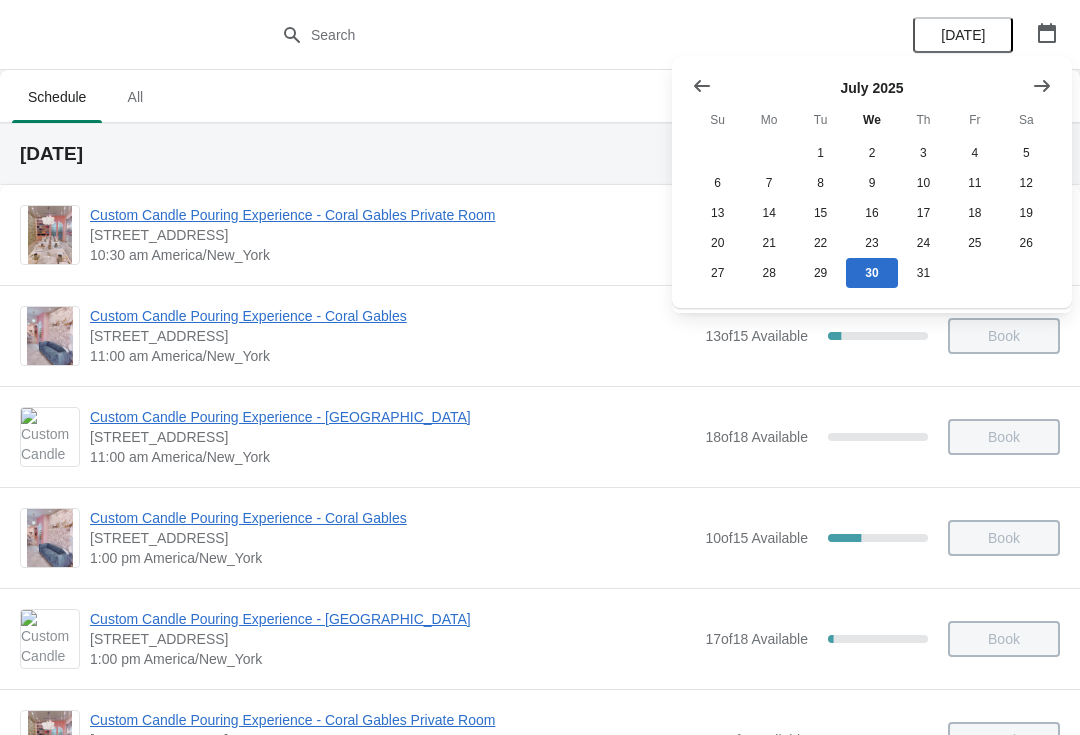 click 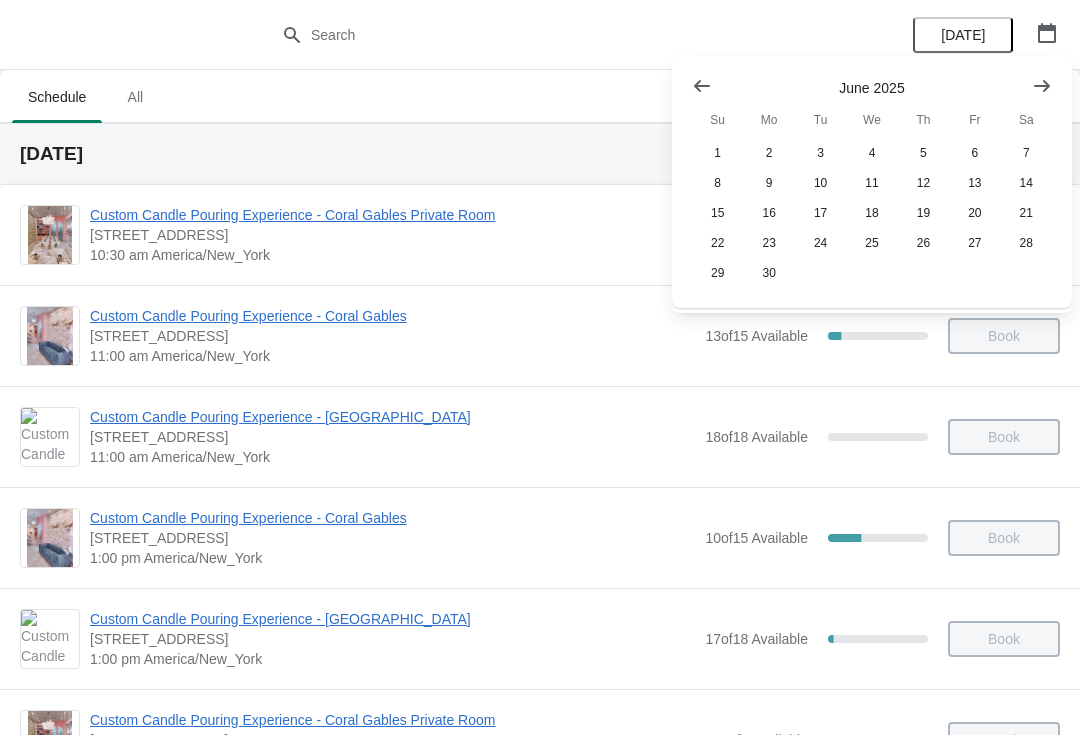 click on "[DATE]" at bounding box center [872, 90] 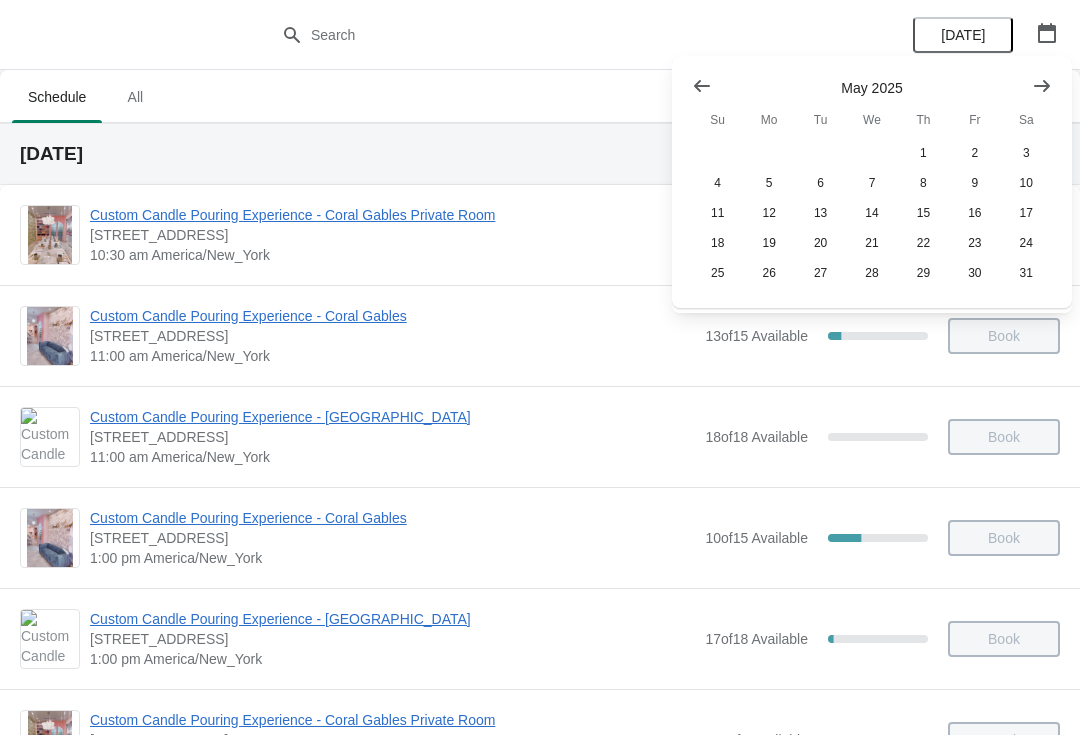 click 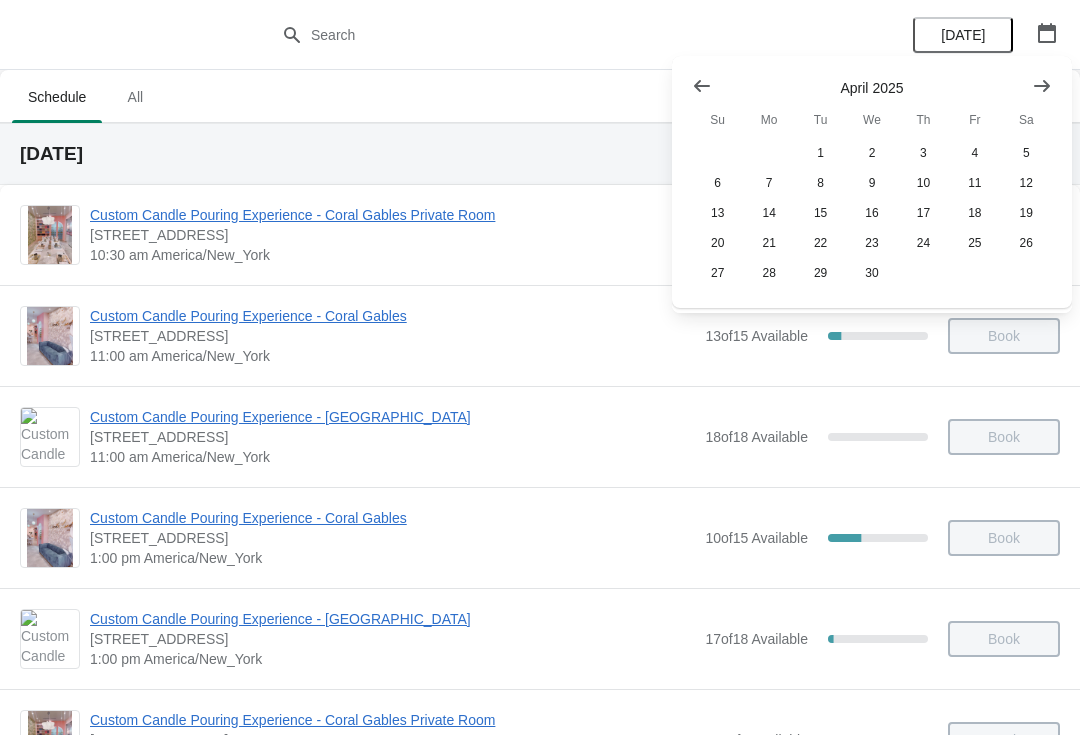 click at bounding box center (702, 86) 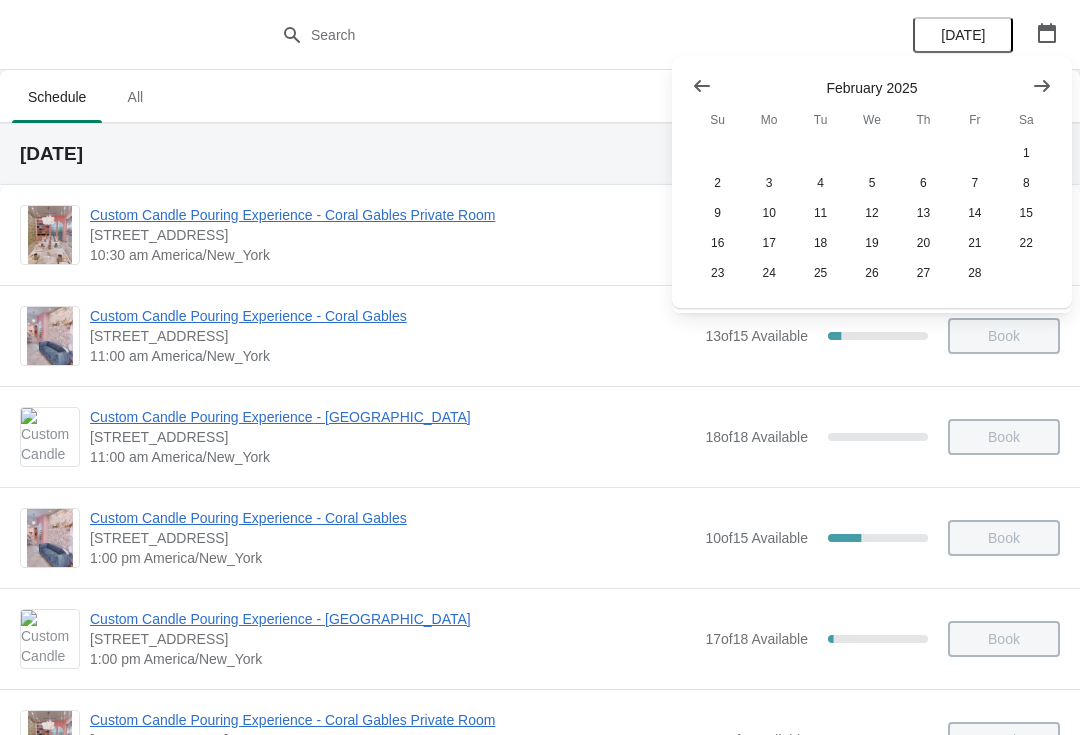 click at bounding box center (702, 86) 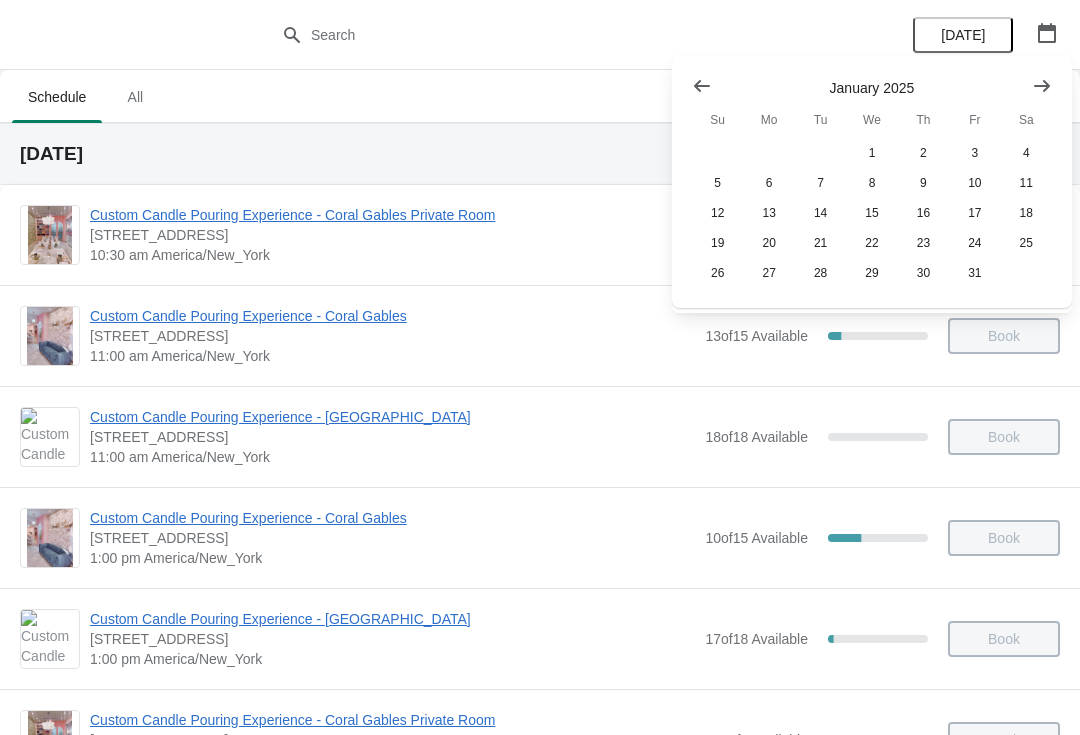 click at bounding box center [702, 86] 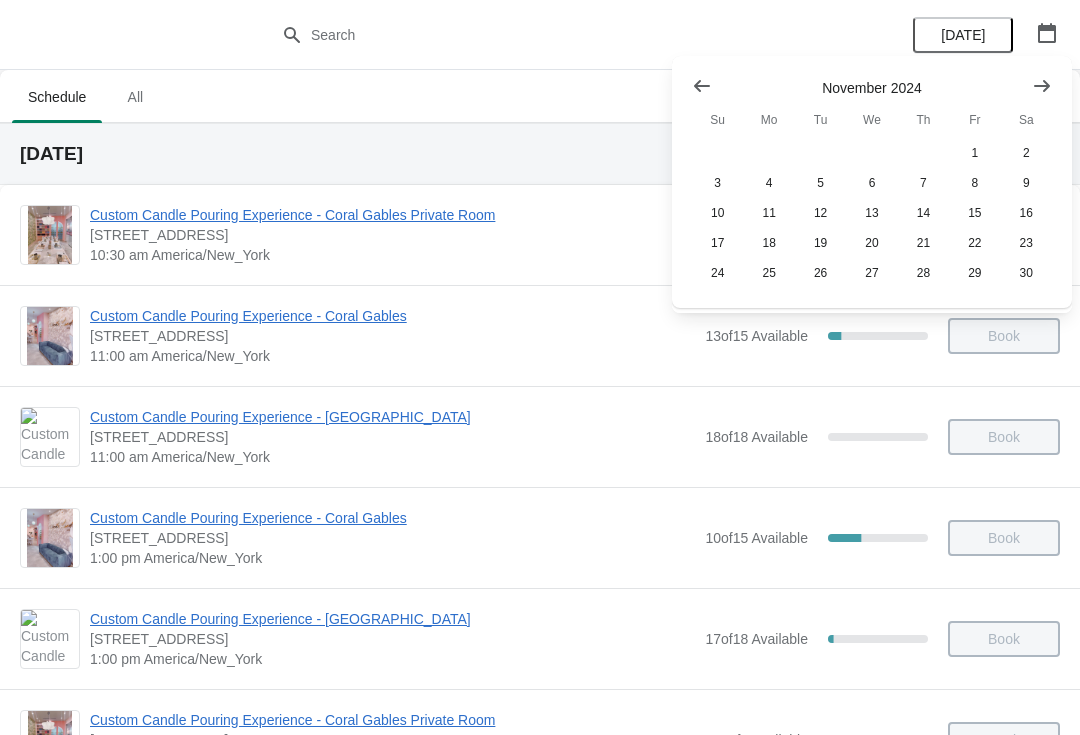 click at bounding box center [702, 86] 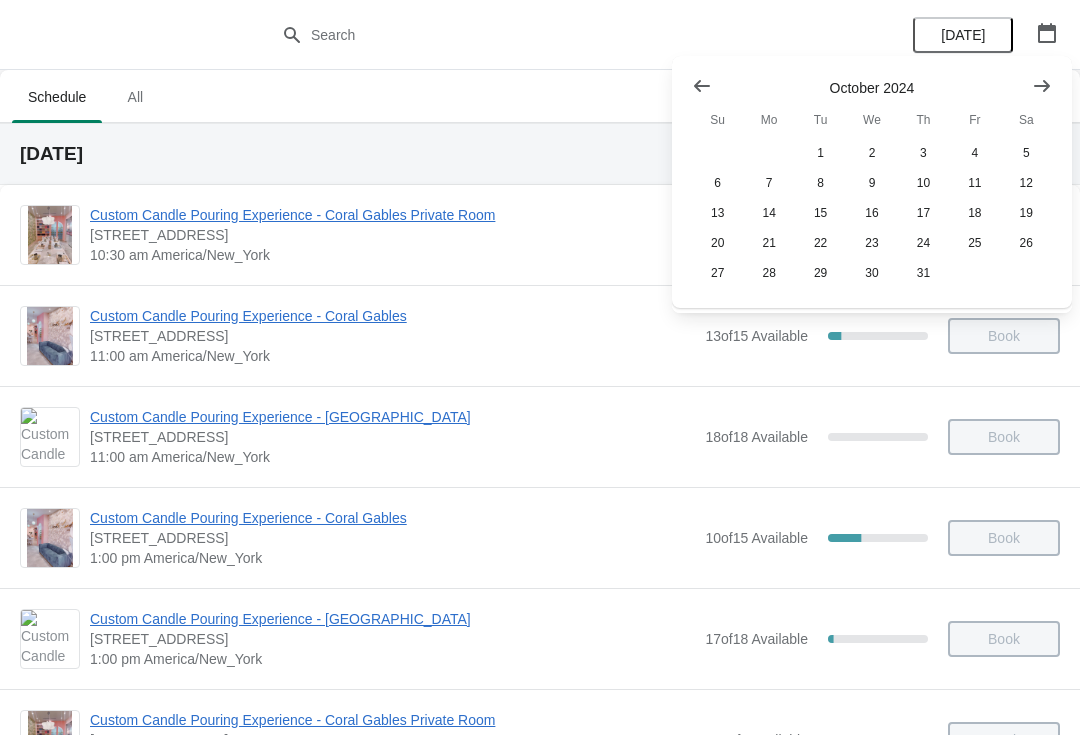 click at bounding box center [702, 86] 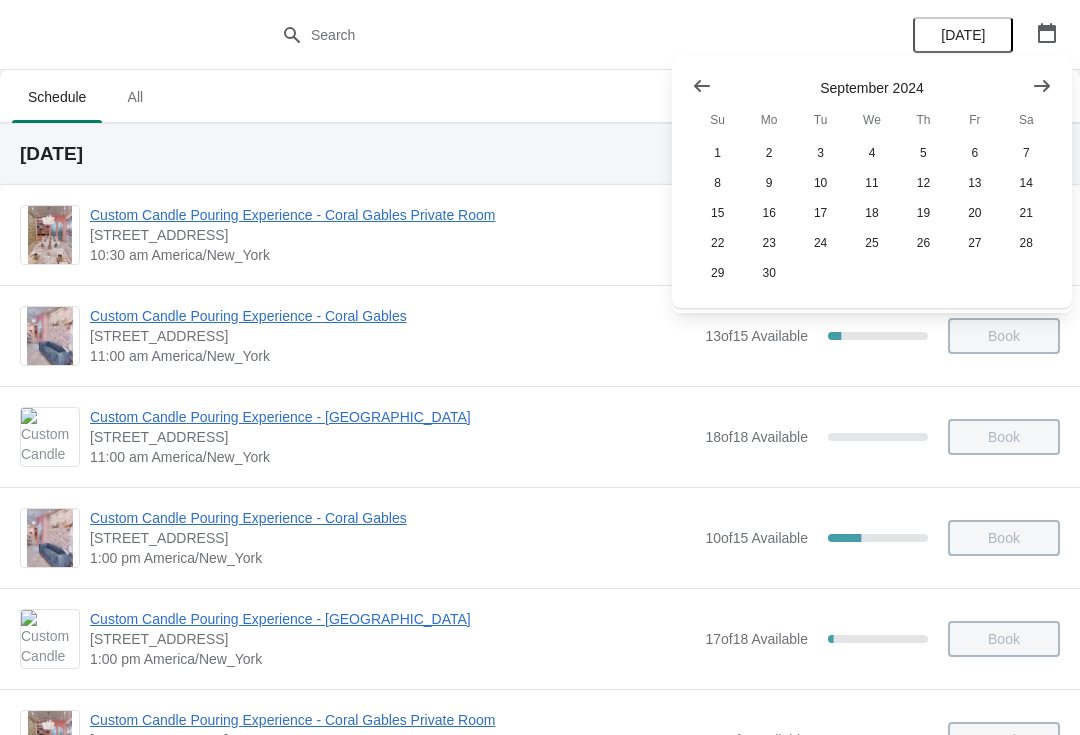 click at bounding box center (702, 86) 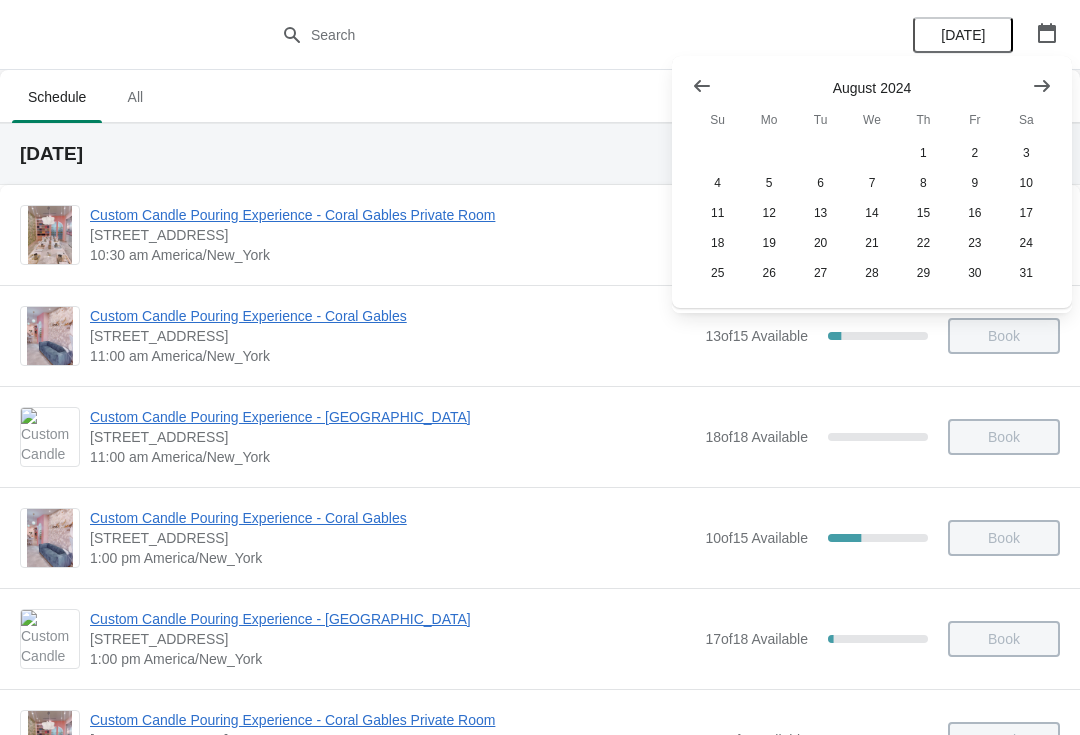click at bounding box center (702, 86) 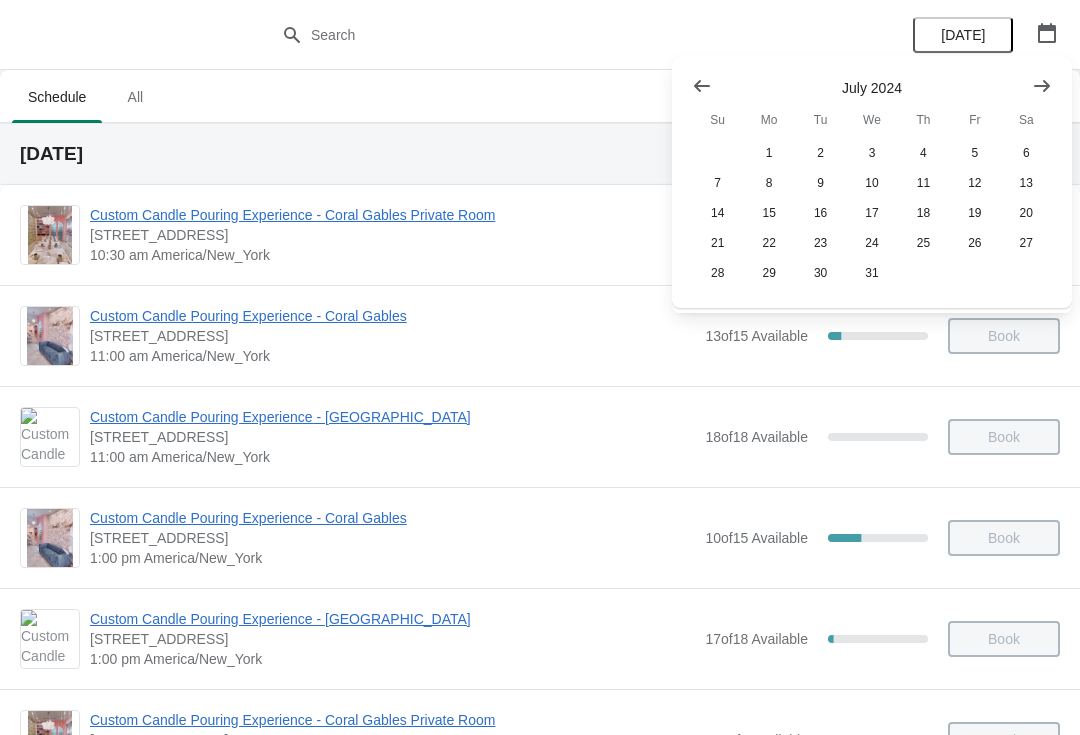 click 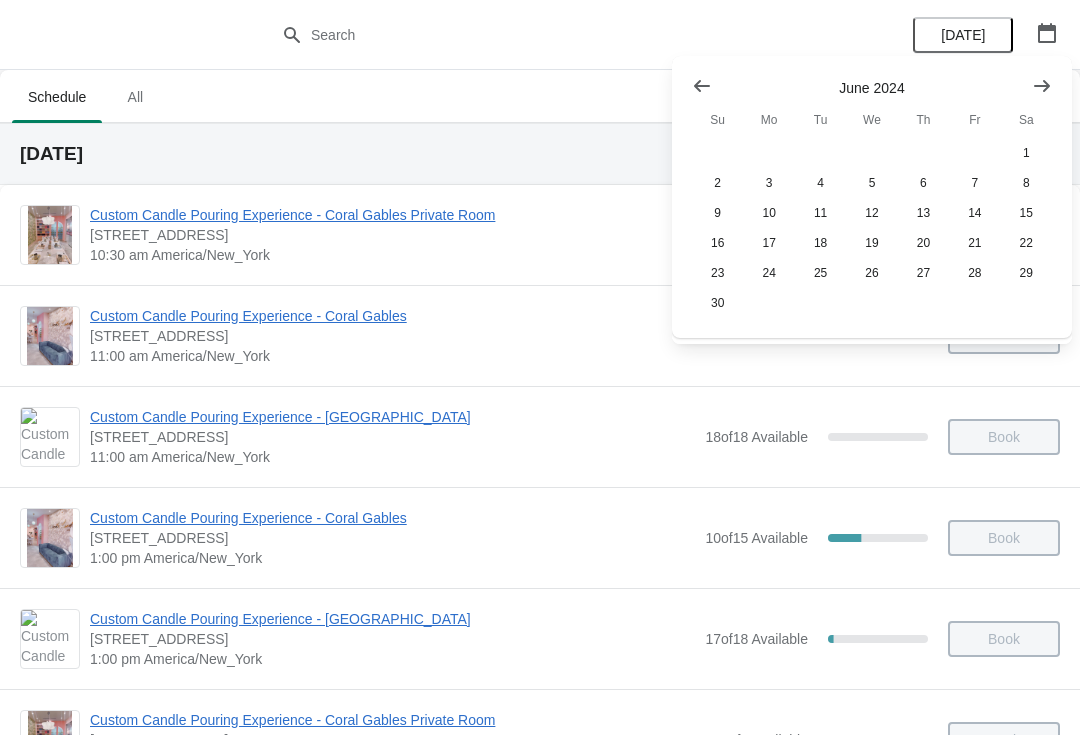 click 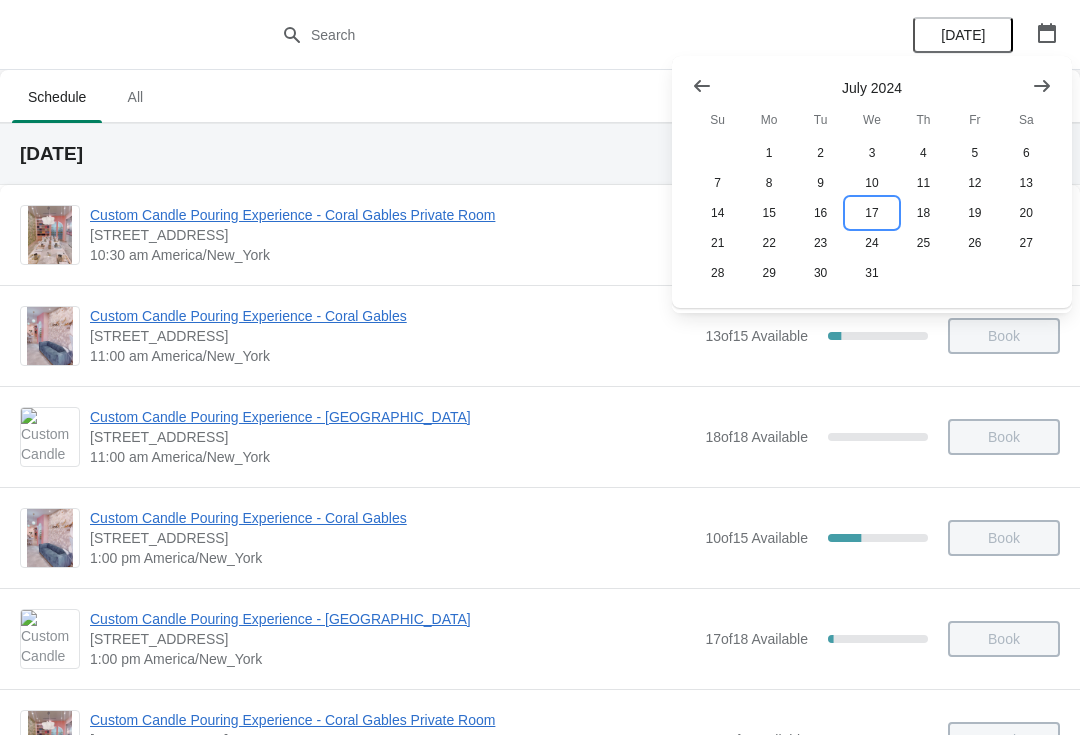 click on "17" at bounding box center (871, 213) 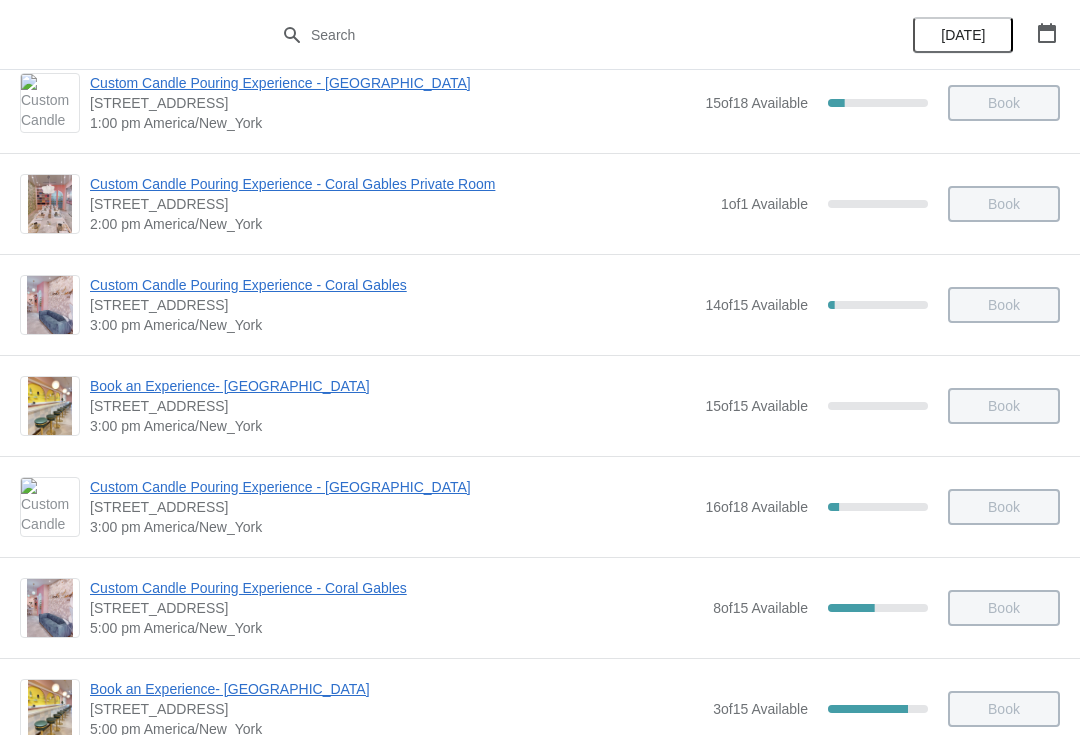 scroll, scrollTop: 890, scrollLeft: 0, axis: vertical 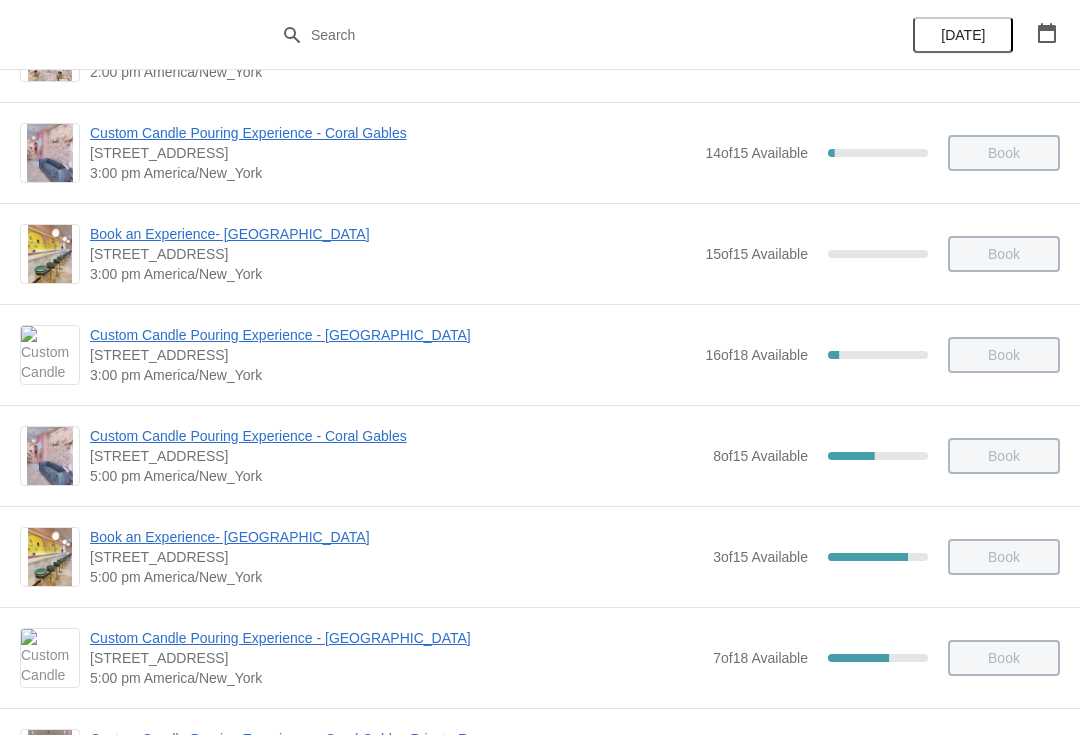 click on "Custom Candle Pouring Experience - Coral Gables" at bounding box center (396, 436) 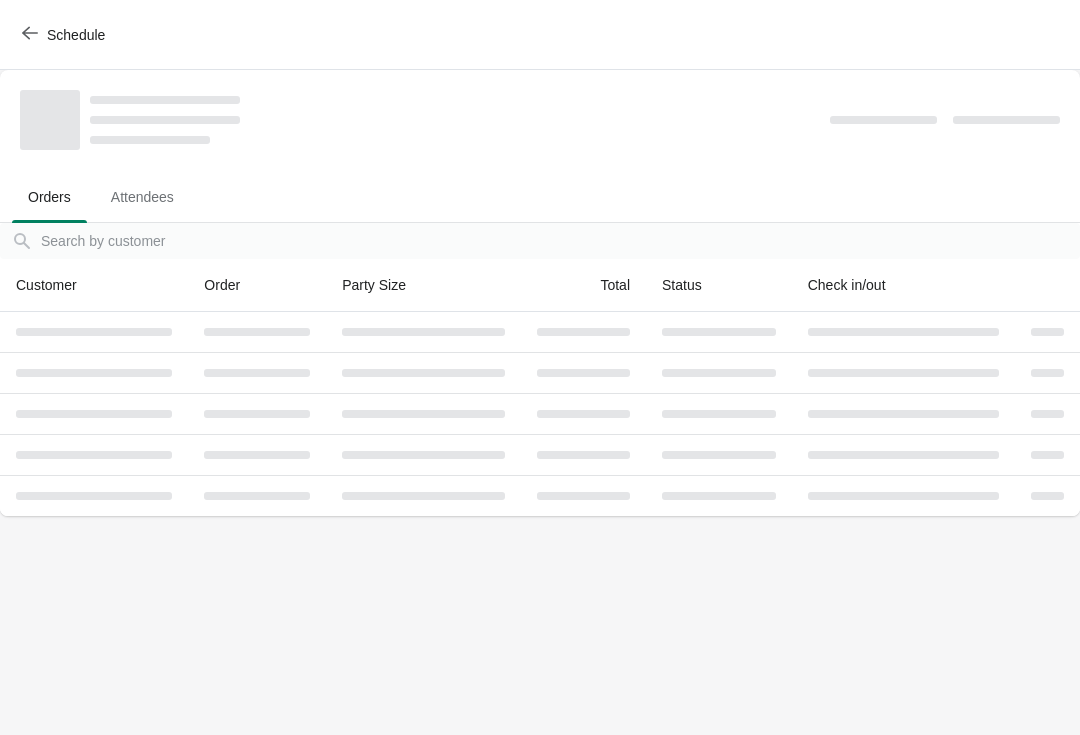 scroll, scrollTop: 0, scrollLeft: 0, axis: both 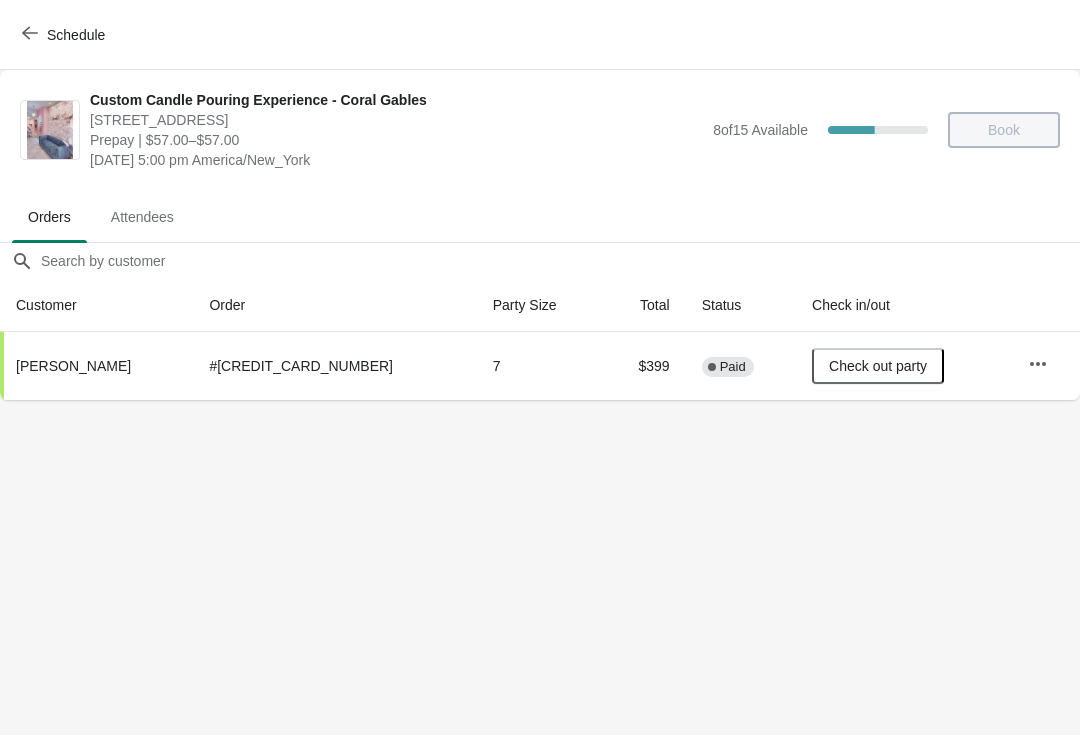 click on "Schedule" at bounding box center [65, 35] 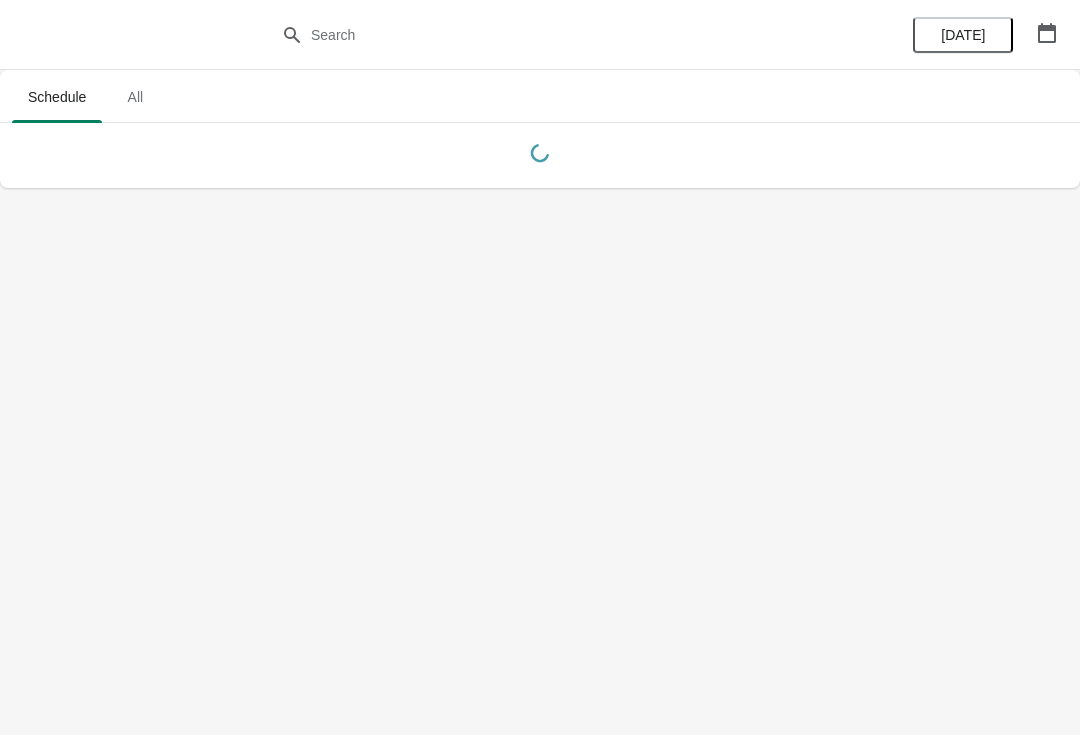 click 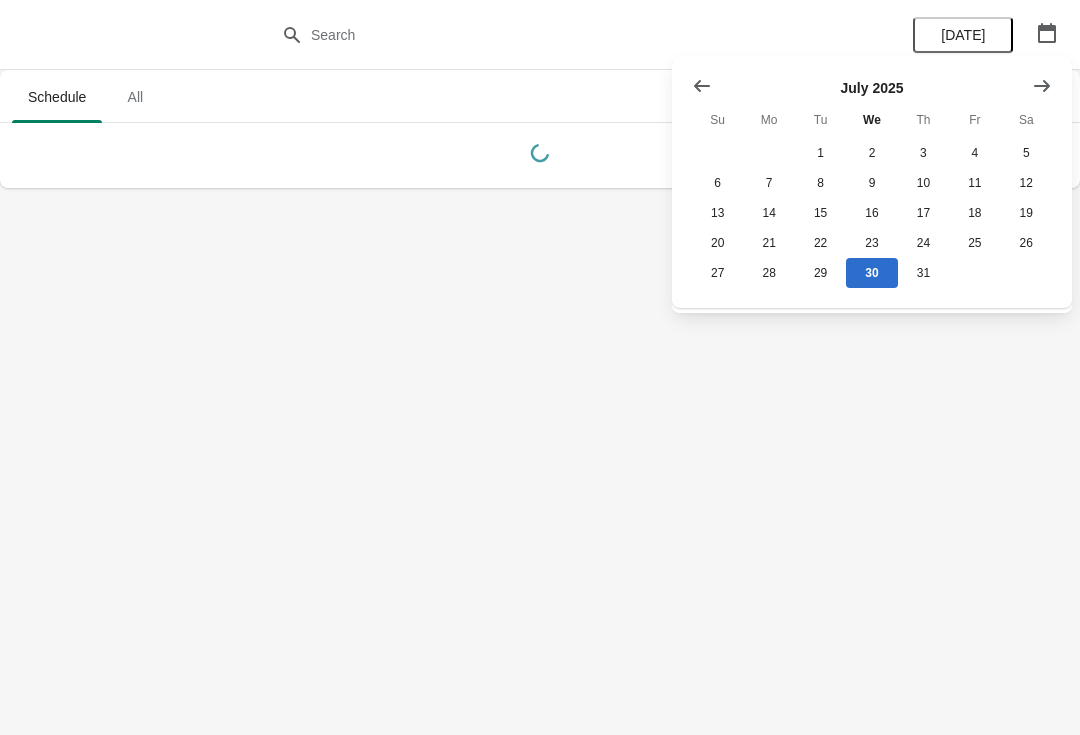 click at bounding box center (702, 86) 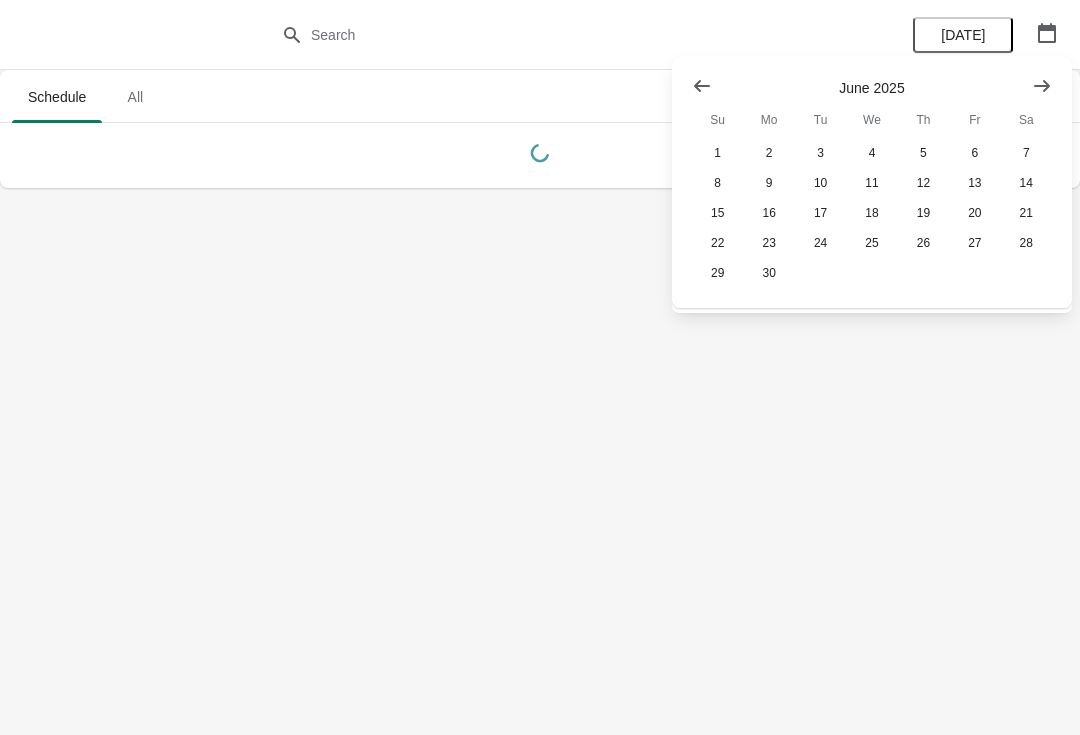 click at bounding box center [702, 86] 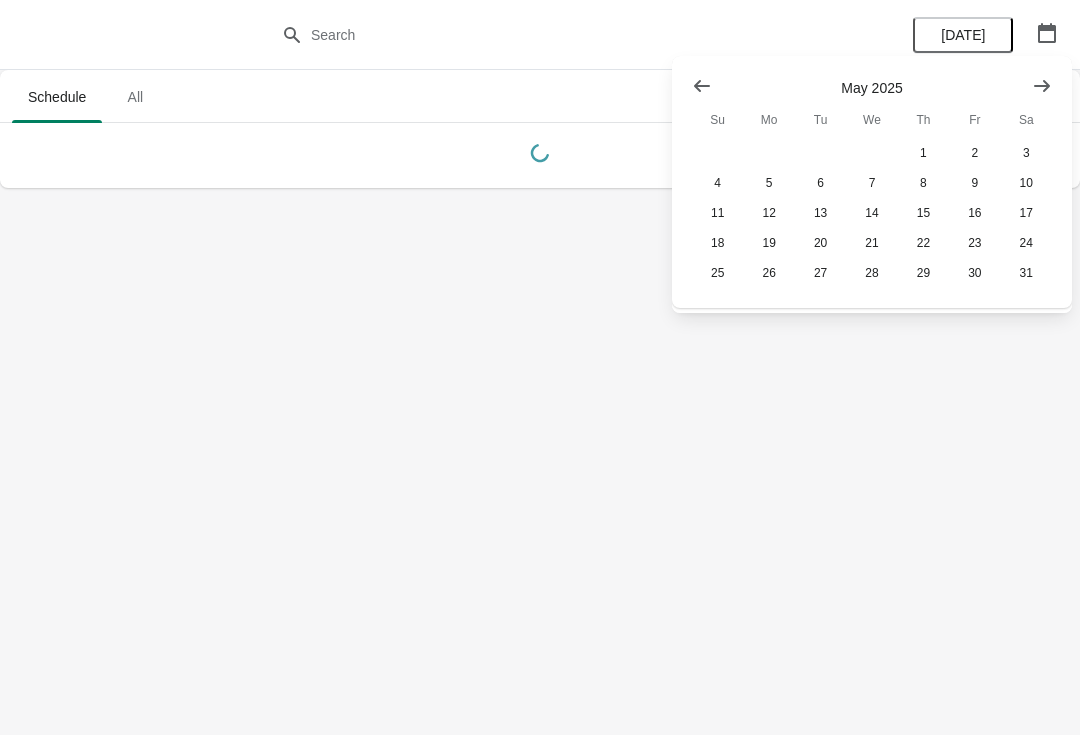 click 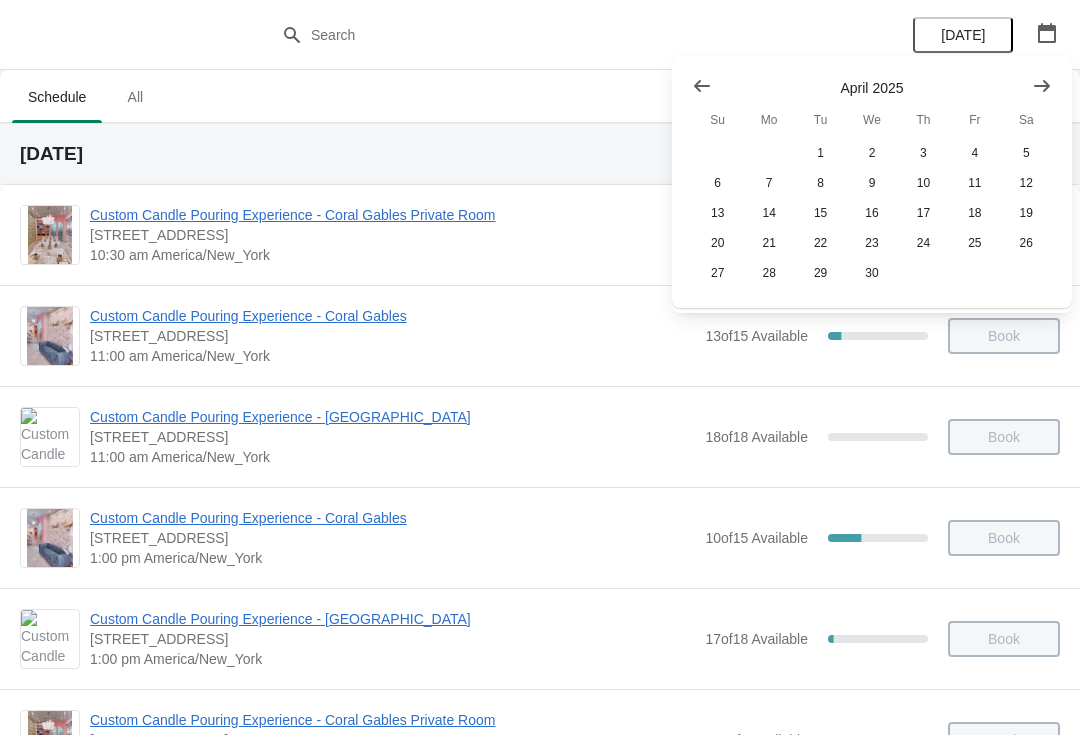 click 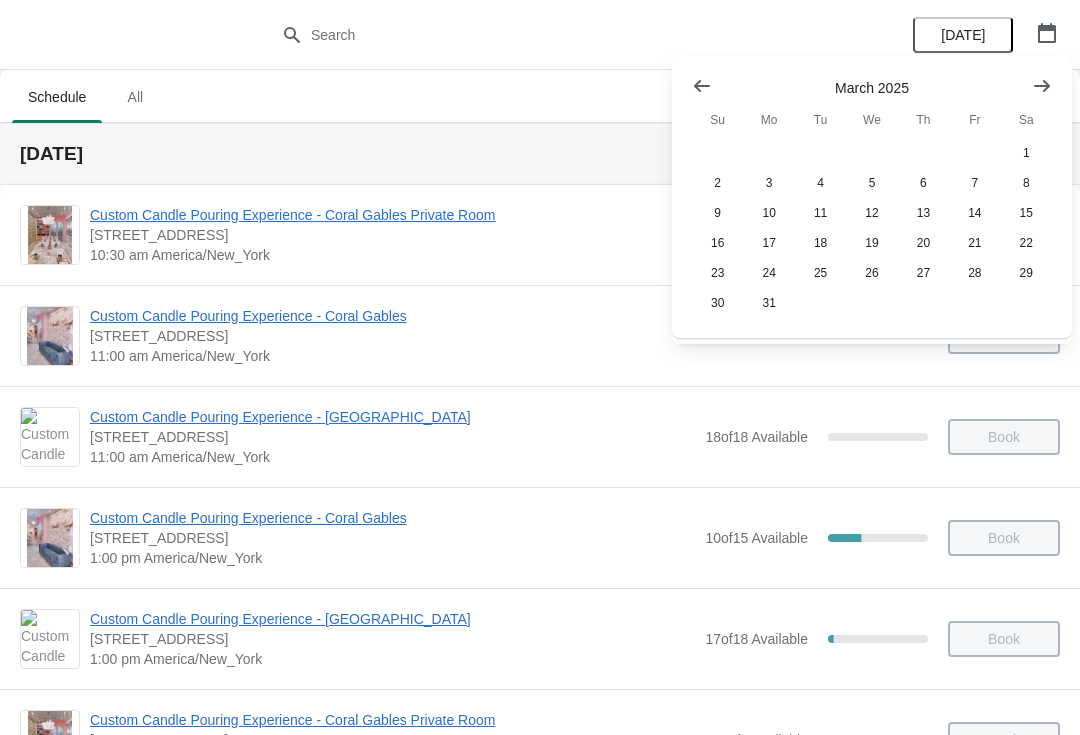 click 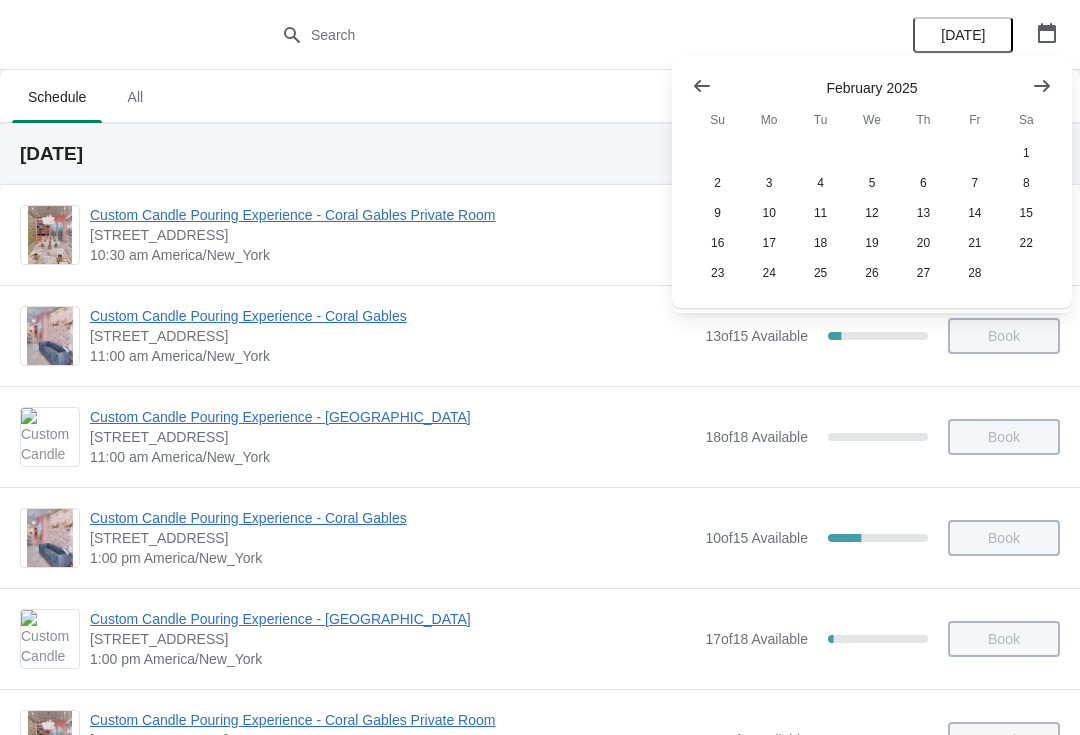 click 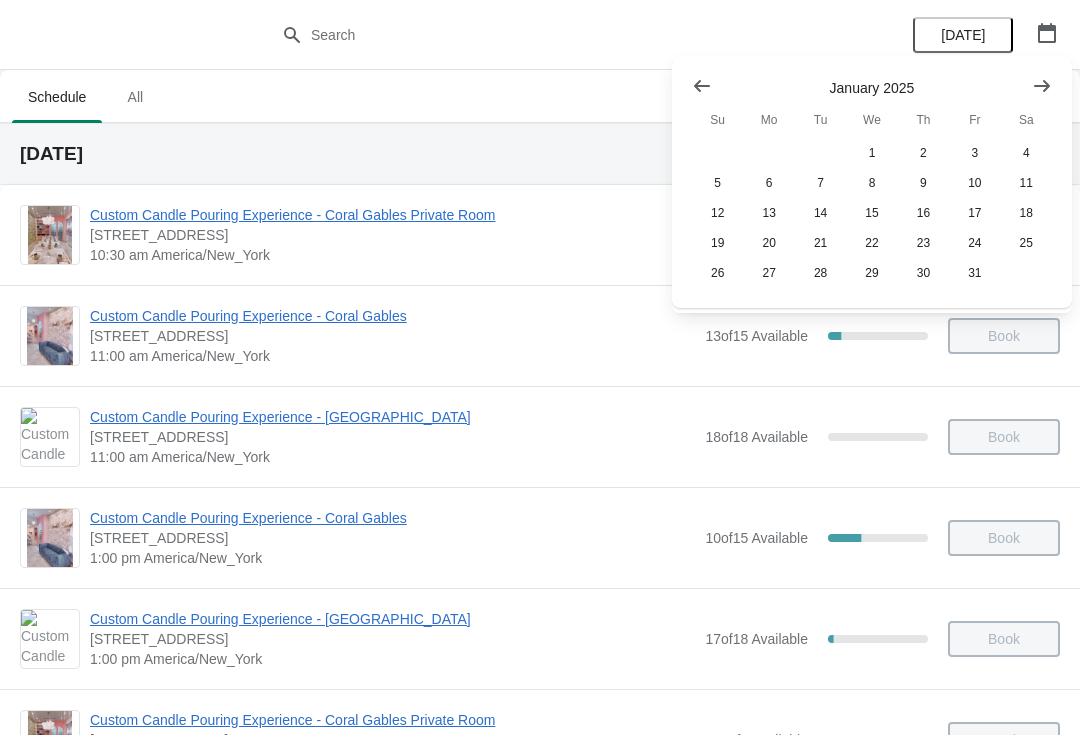 click 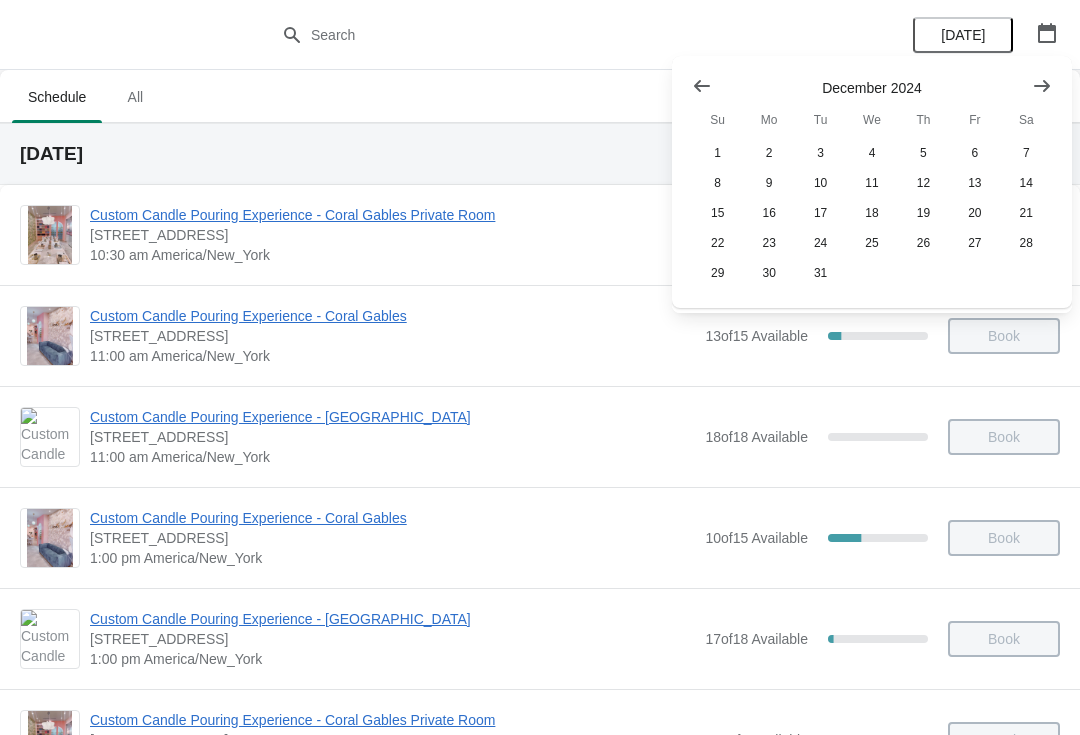 click 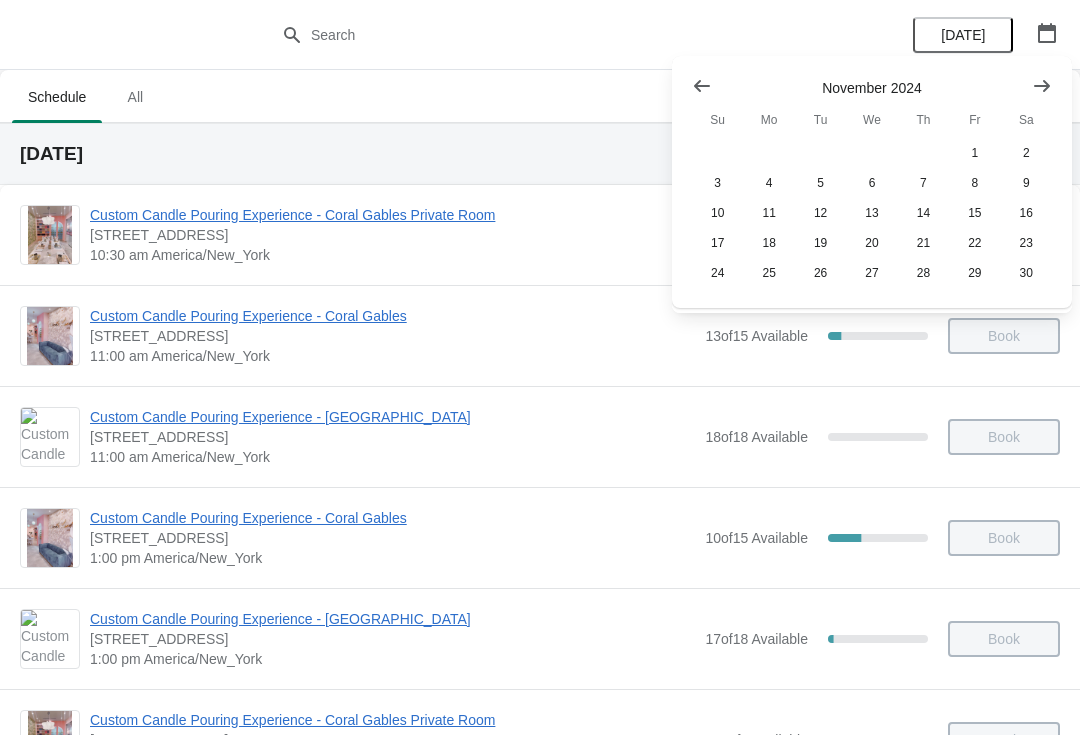 click 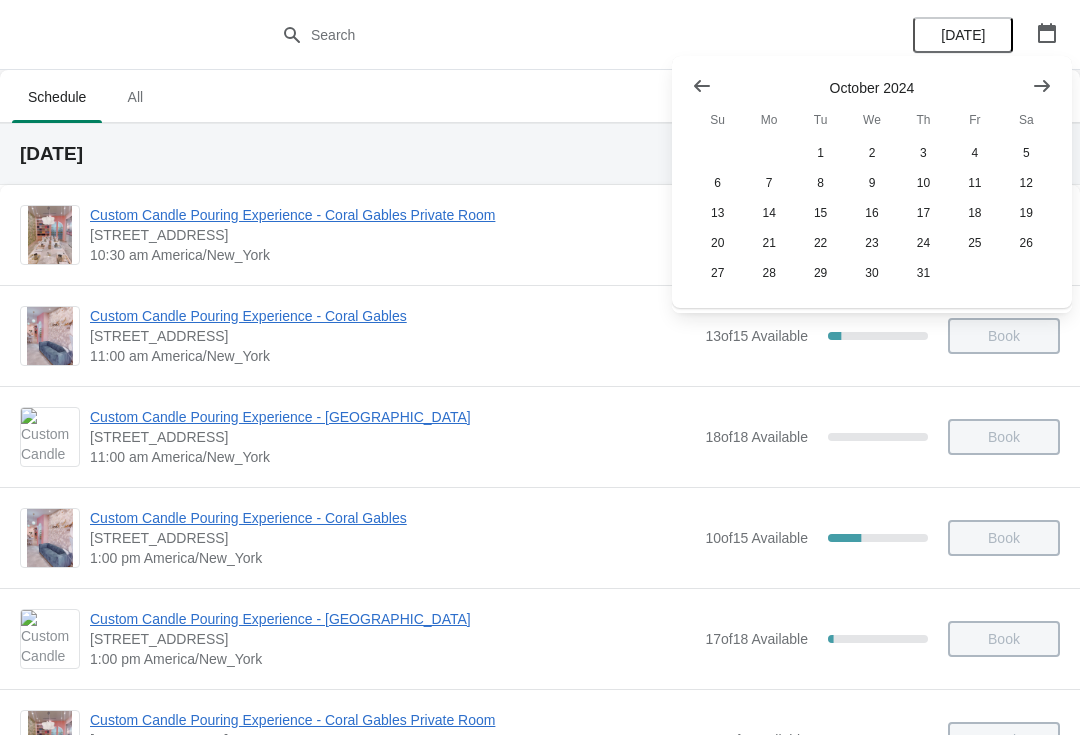 click 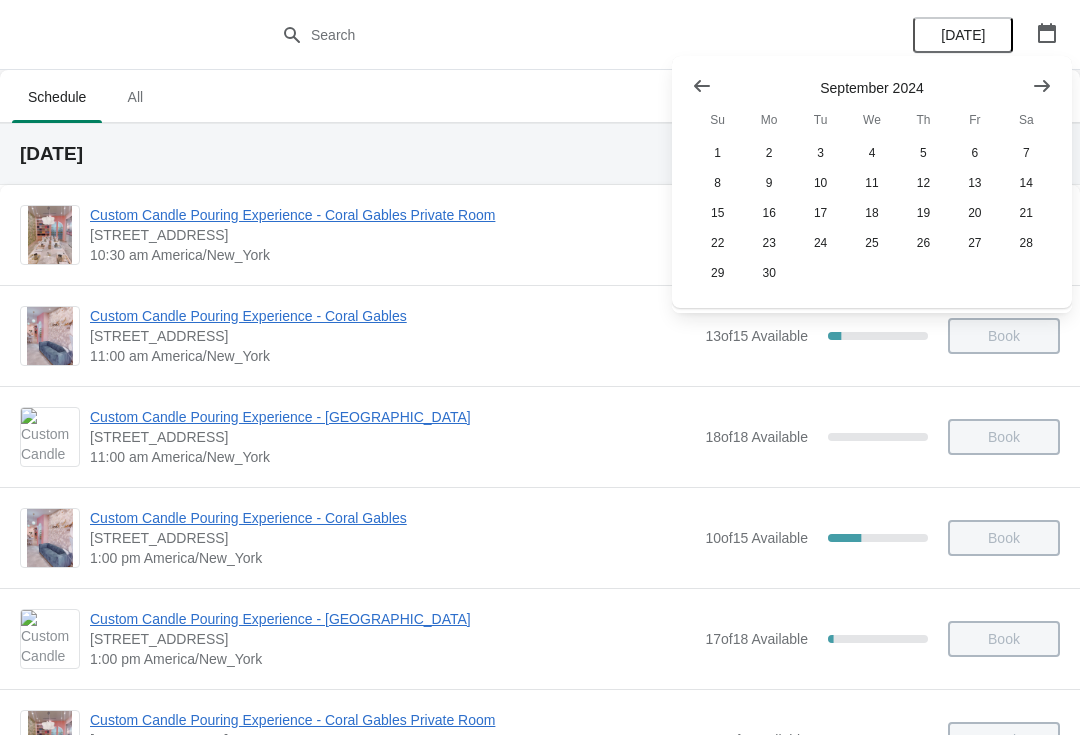click at bounding box center [702, 86] 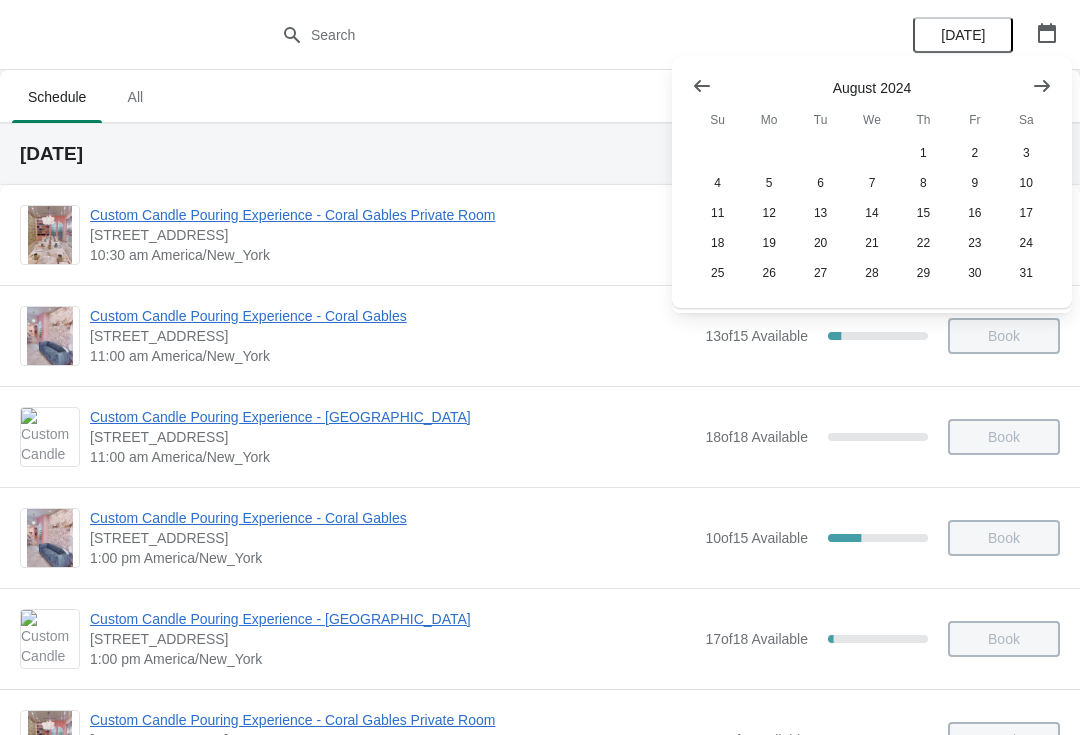 click 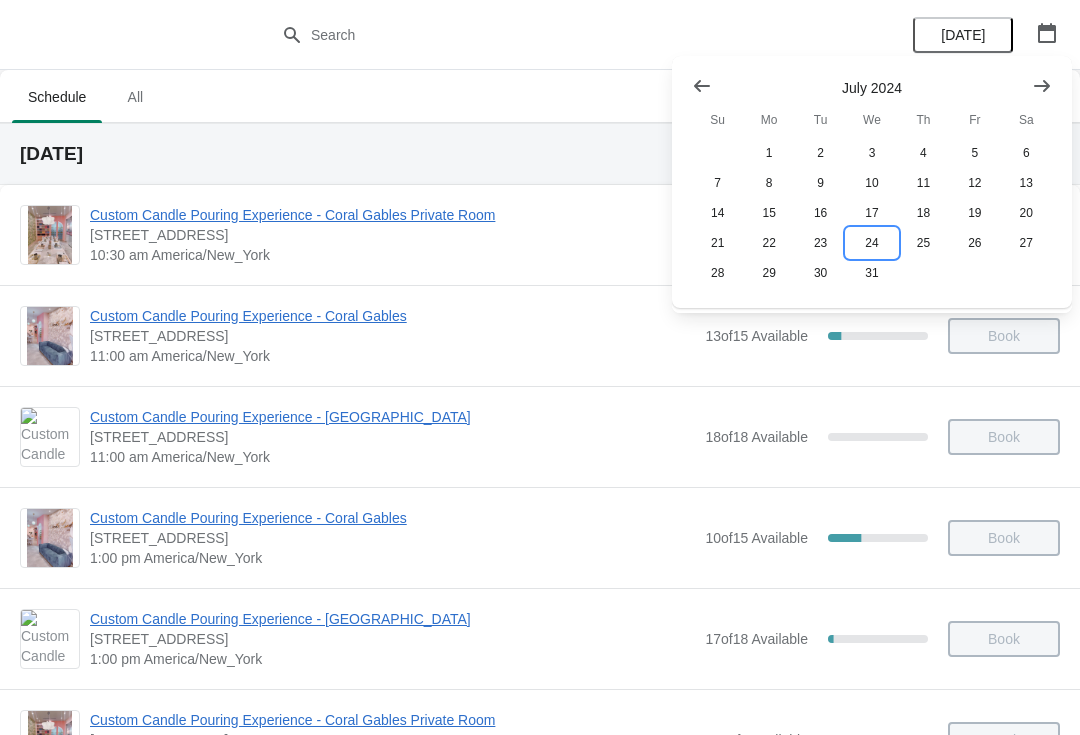 click on "24" at bounding box center [871, 243] 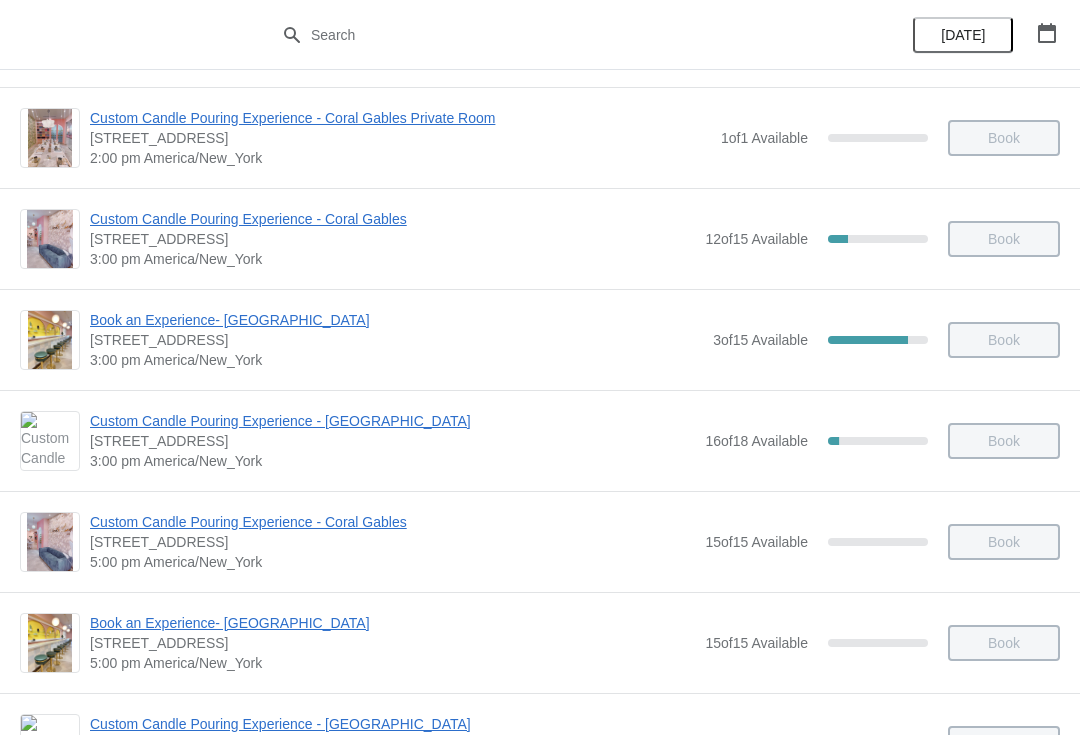 scroll, scrollTop: 832, scrollLeft: 0, axis: vertical 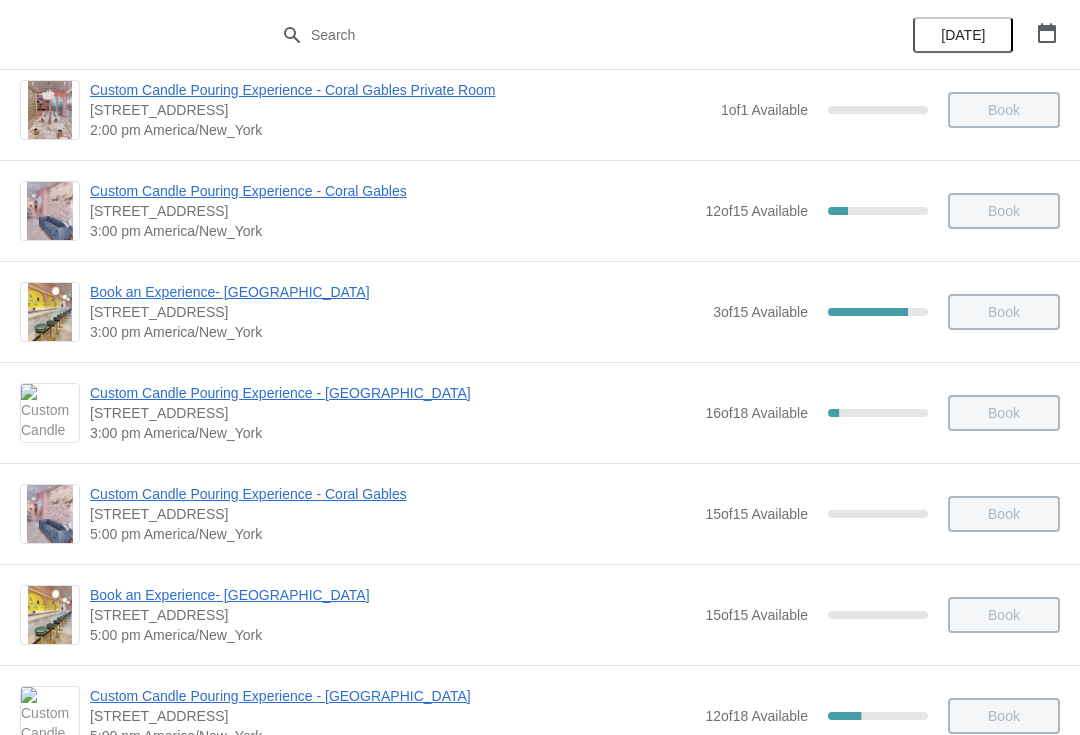 click on "Custom Candle Pouring Experience - Coral Gables" at bounding box center (392, 494) 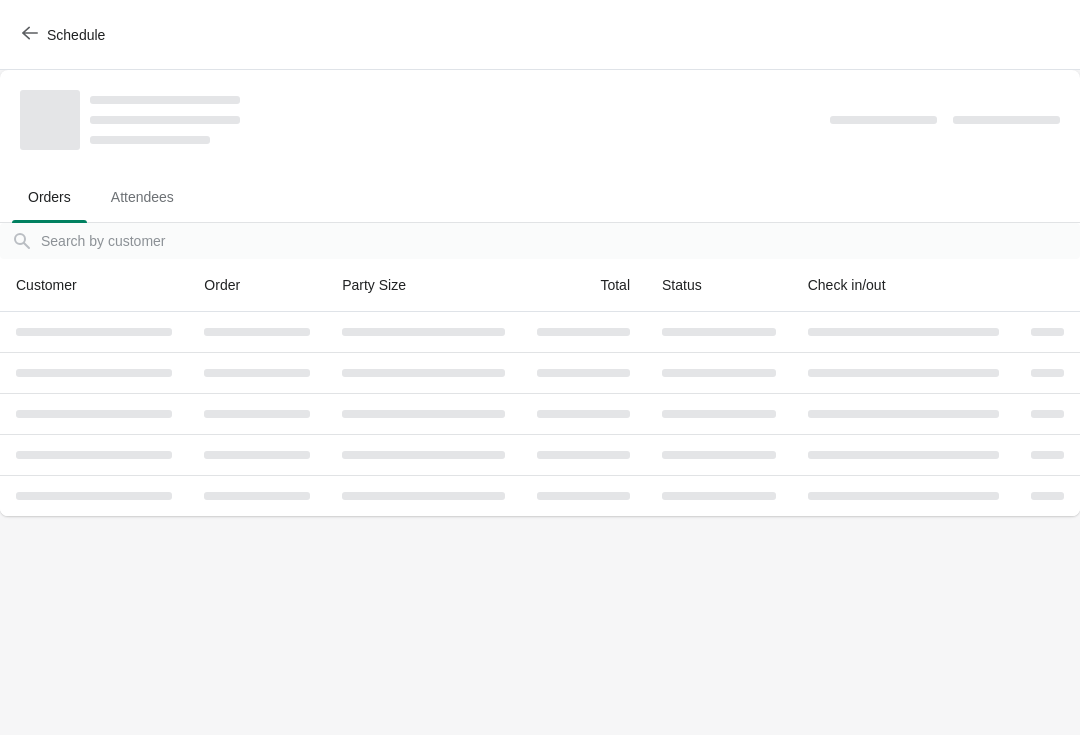 scroll, scrollTop: 0, scrollLeft: 0, axis: both 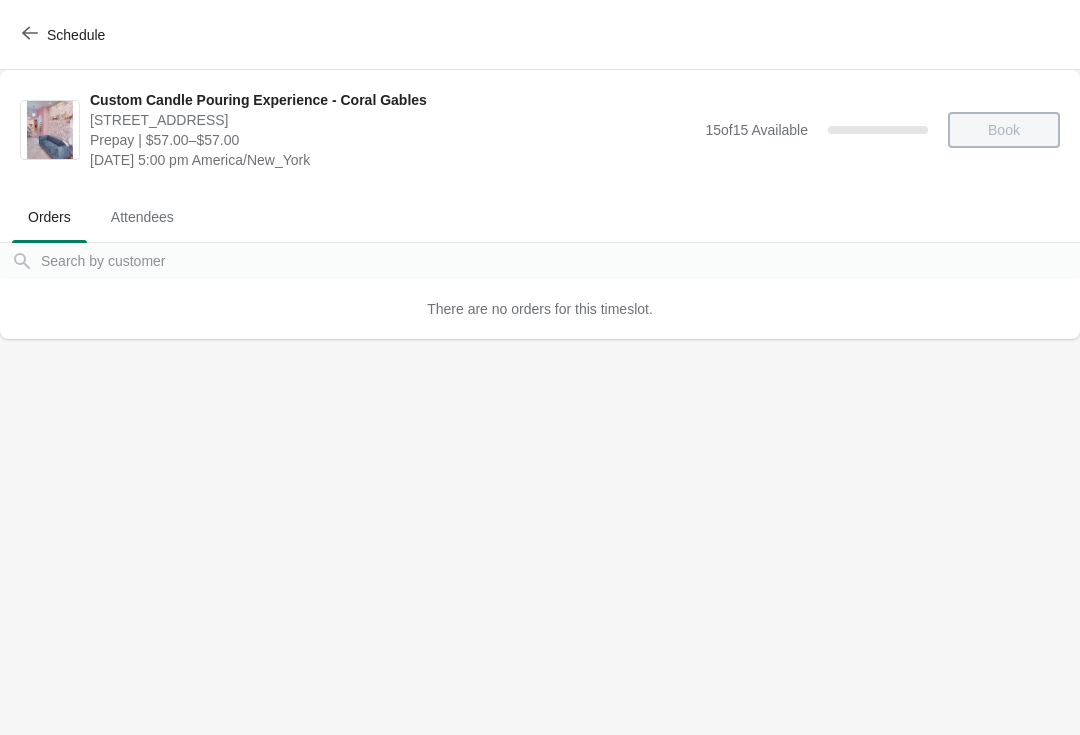 click on "Schedule" at bounding box center [65, 35] 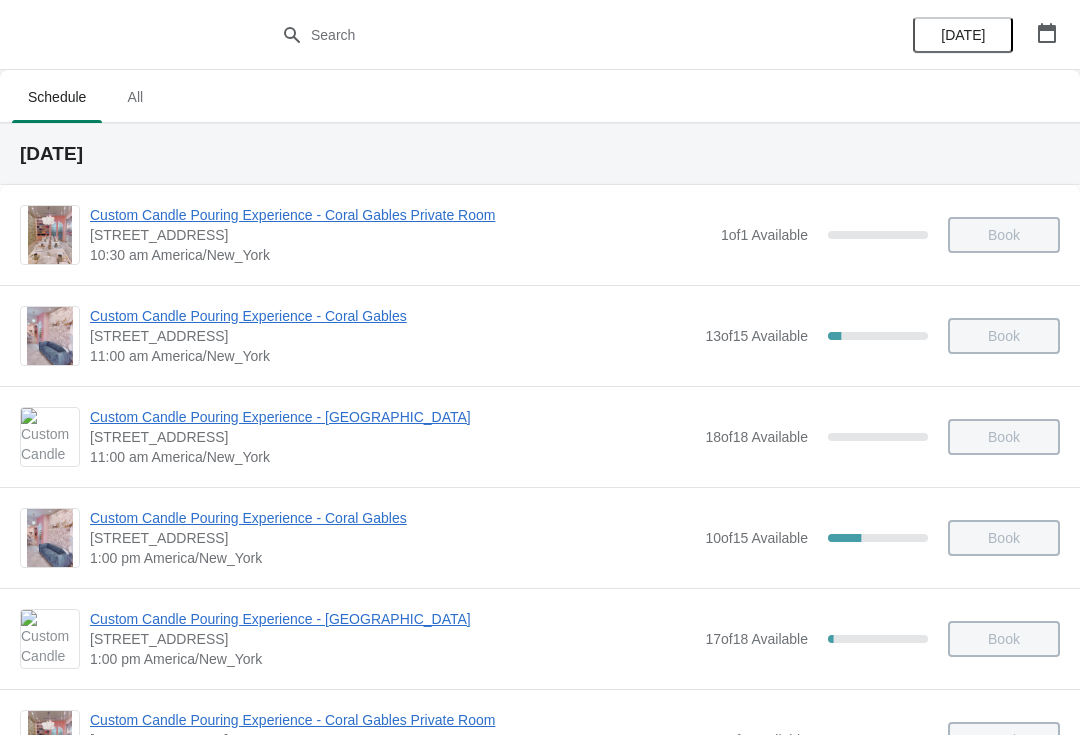 click at bounding box center [1047, 33] 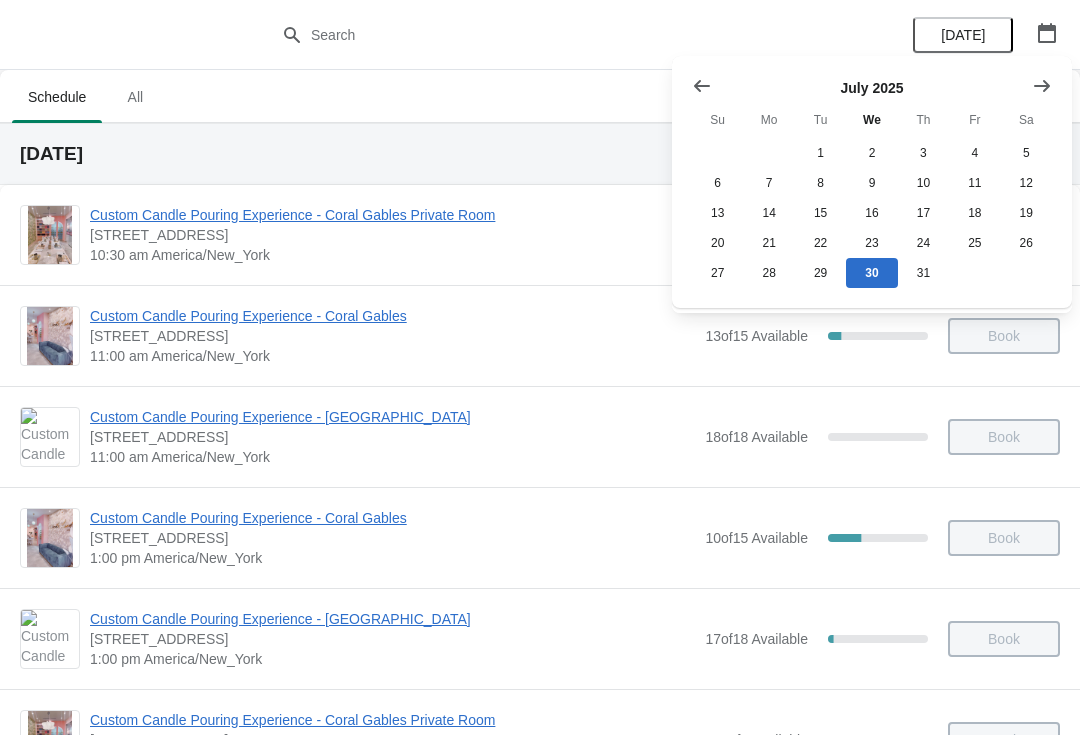 click 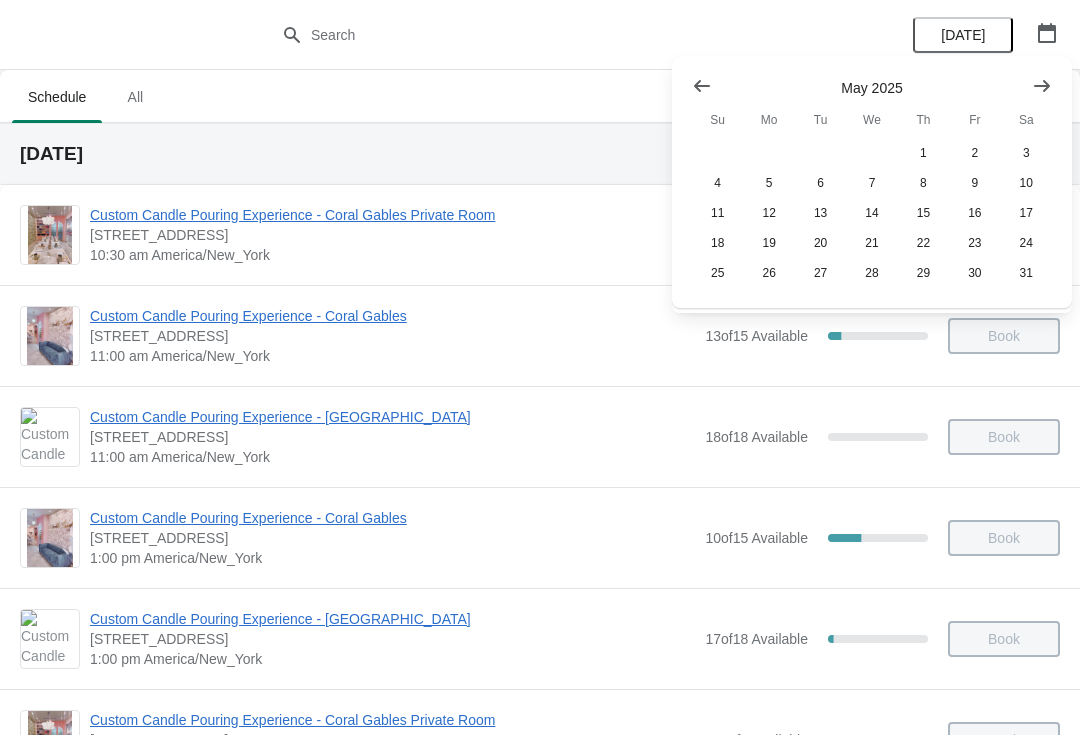 click at bounding box center (702, 86) 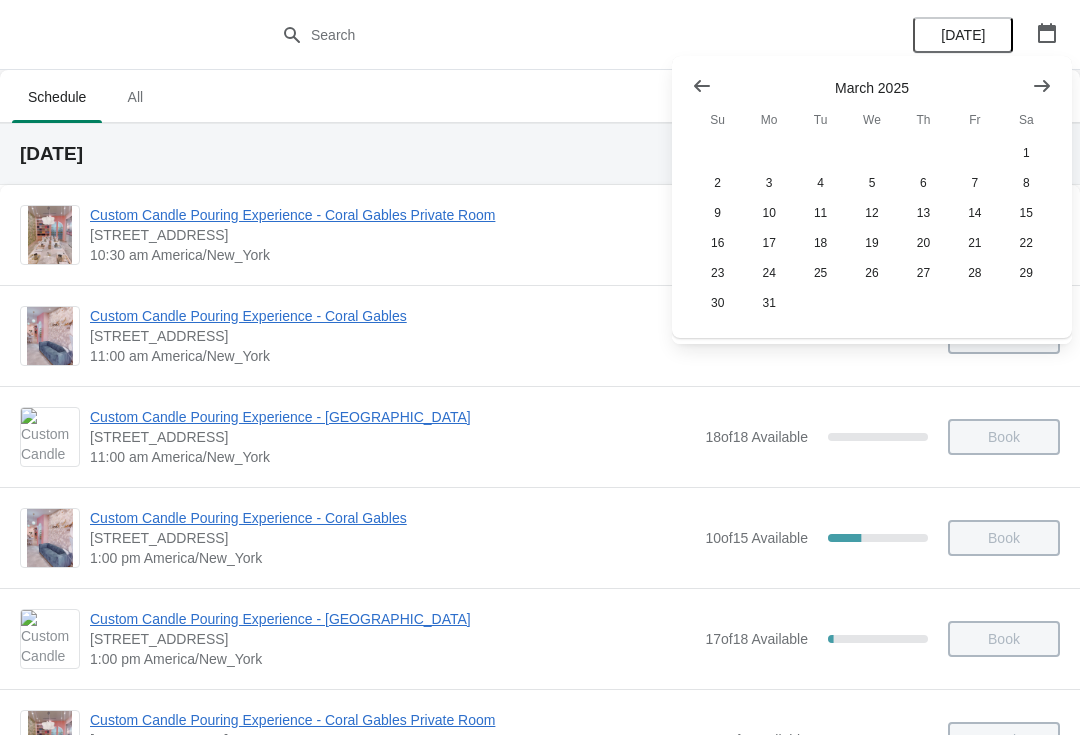 click at bounding box center (702, 86) 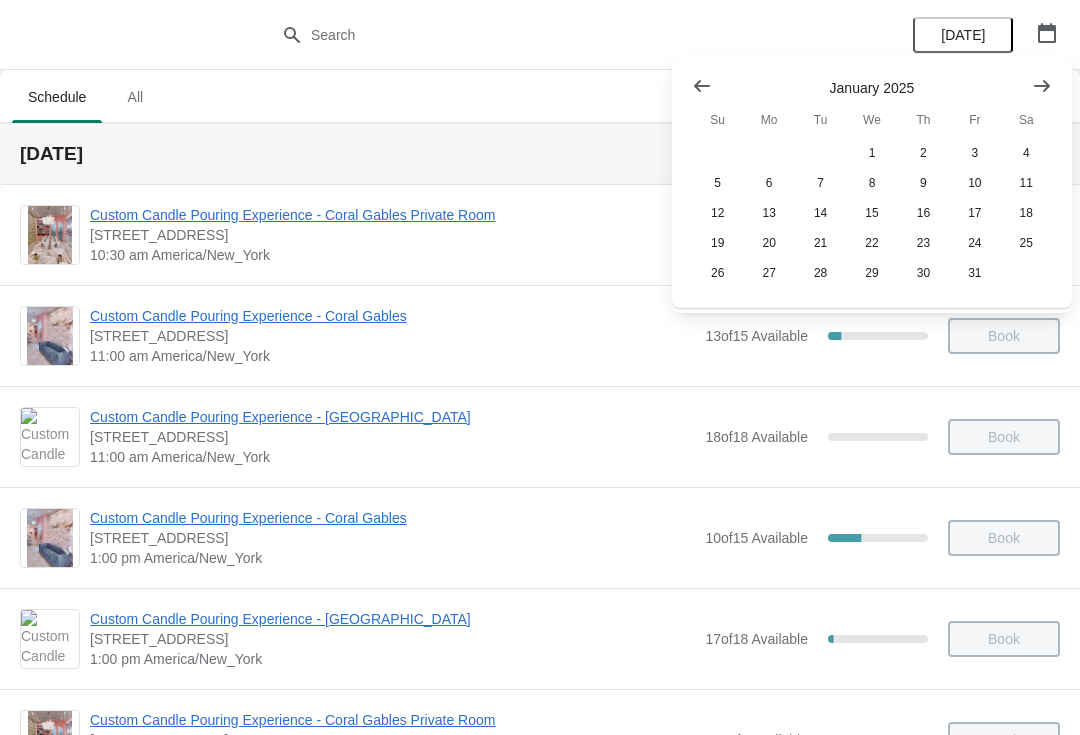click at bounding box center (702, 86) 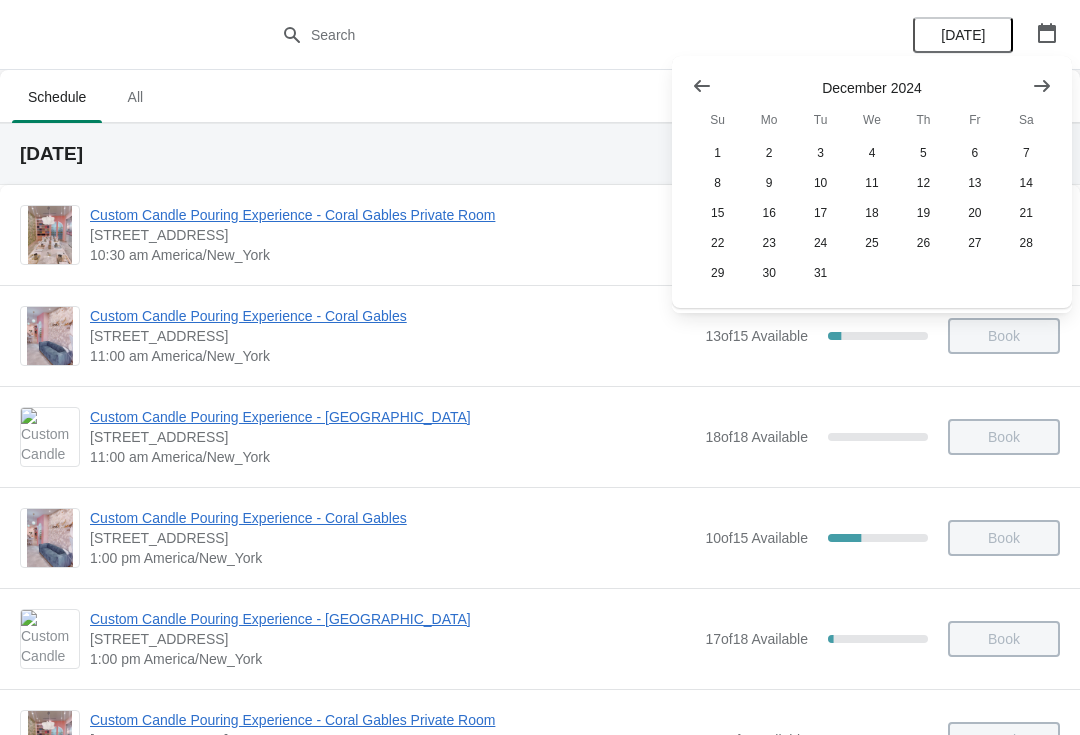 click at bounding box center (702, 86) 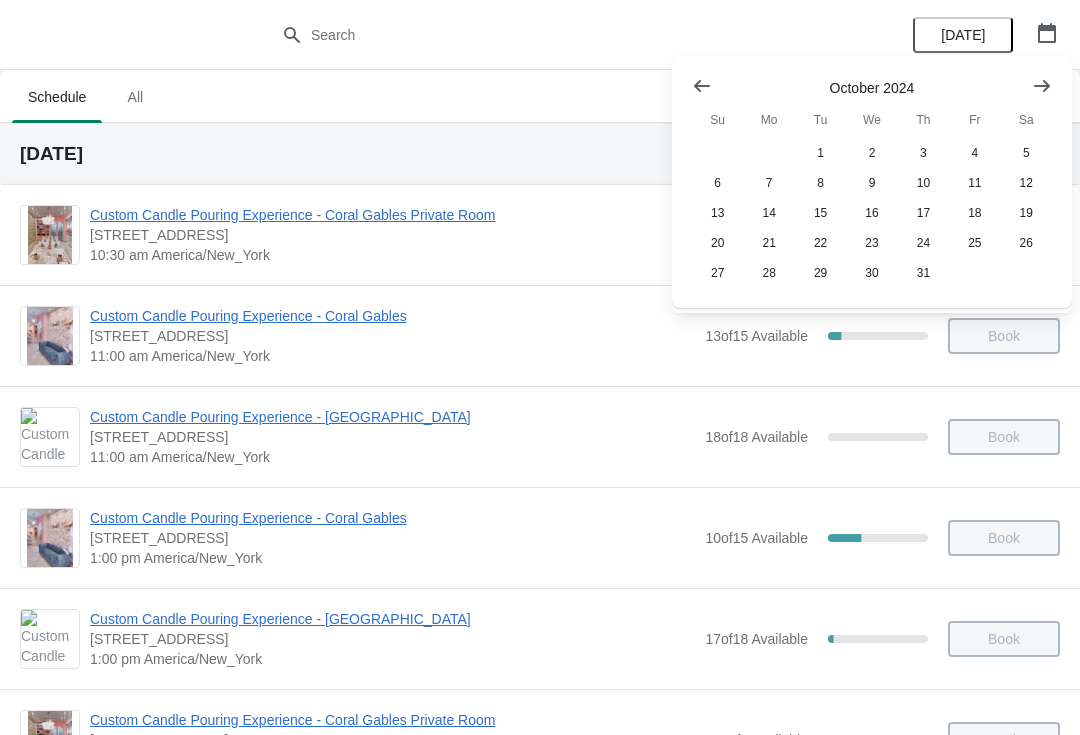 click at bounding box center (702, 86) 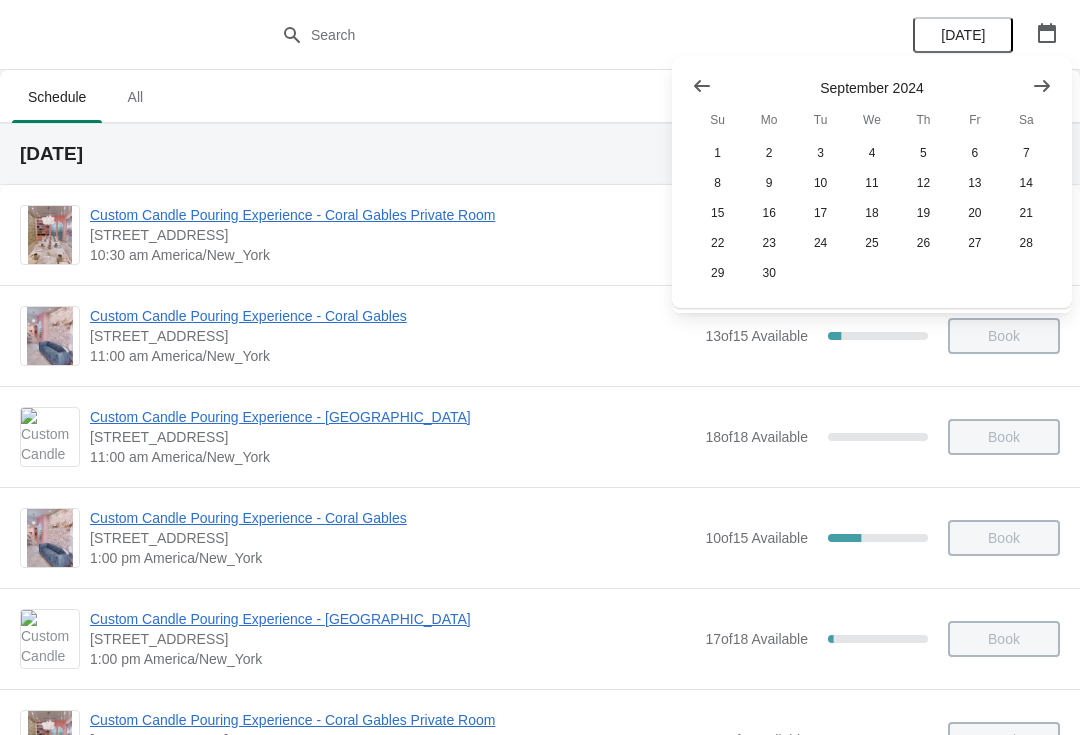 click at bounding box center (702, 86) 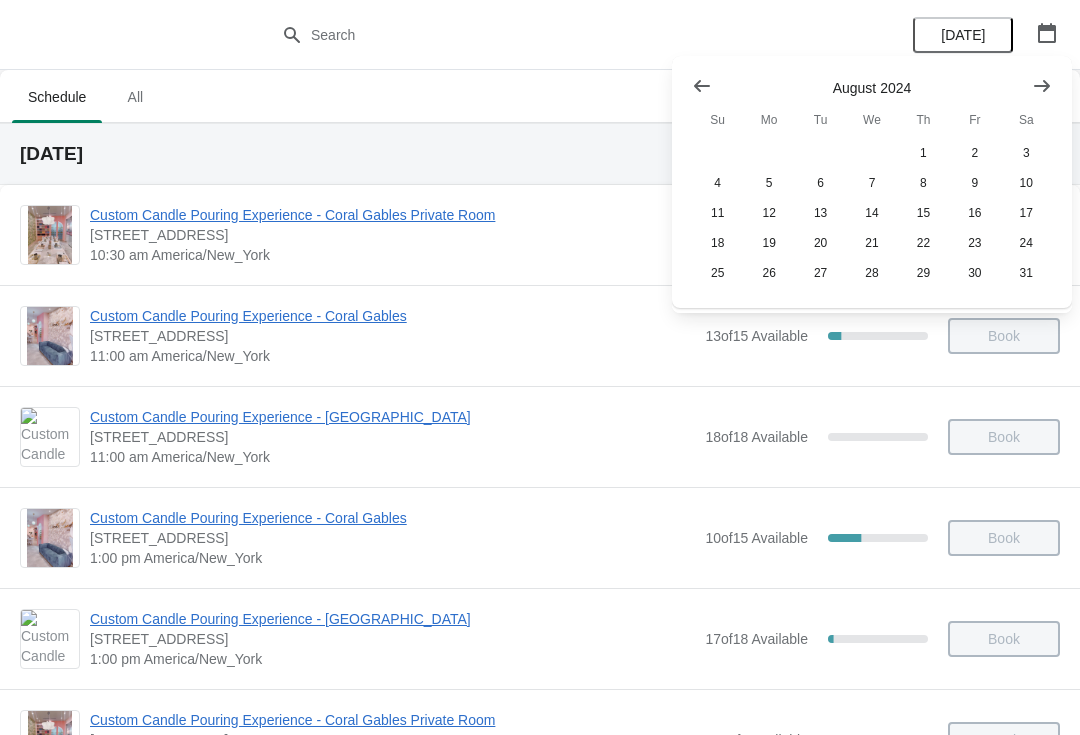 click at bounding box center [702, 86] 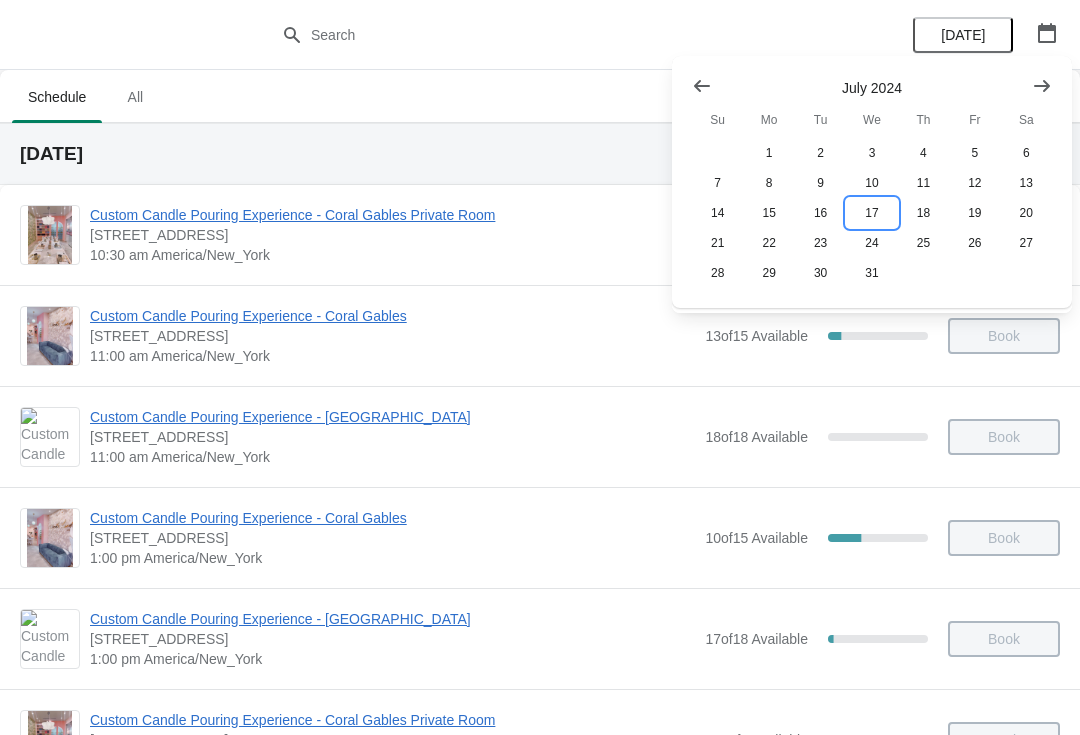 click on "17" at bounding box center [871, 213] 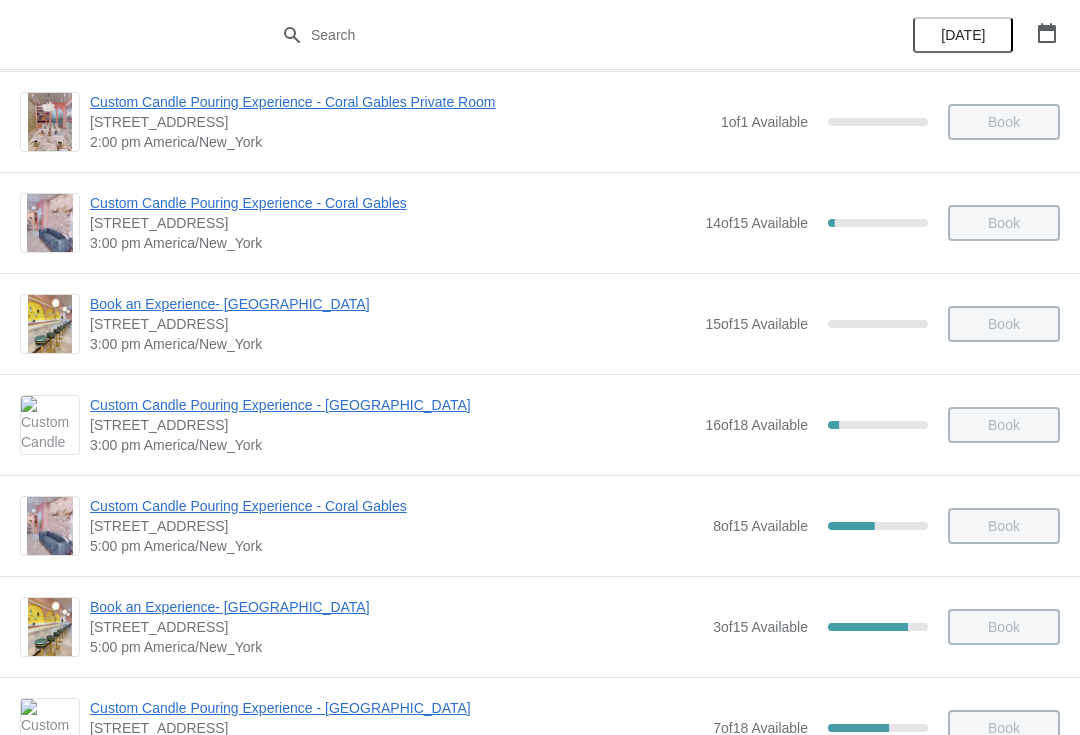scroll, scrollTop: 824, scrollLeft: 0, axis: vertical 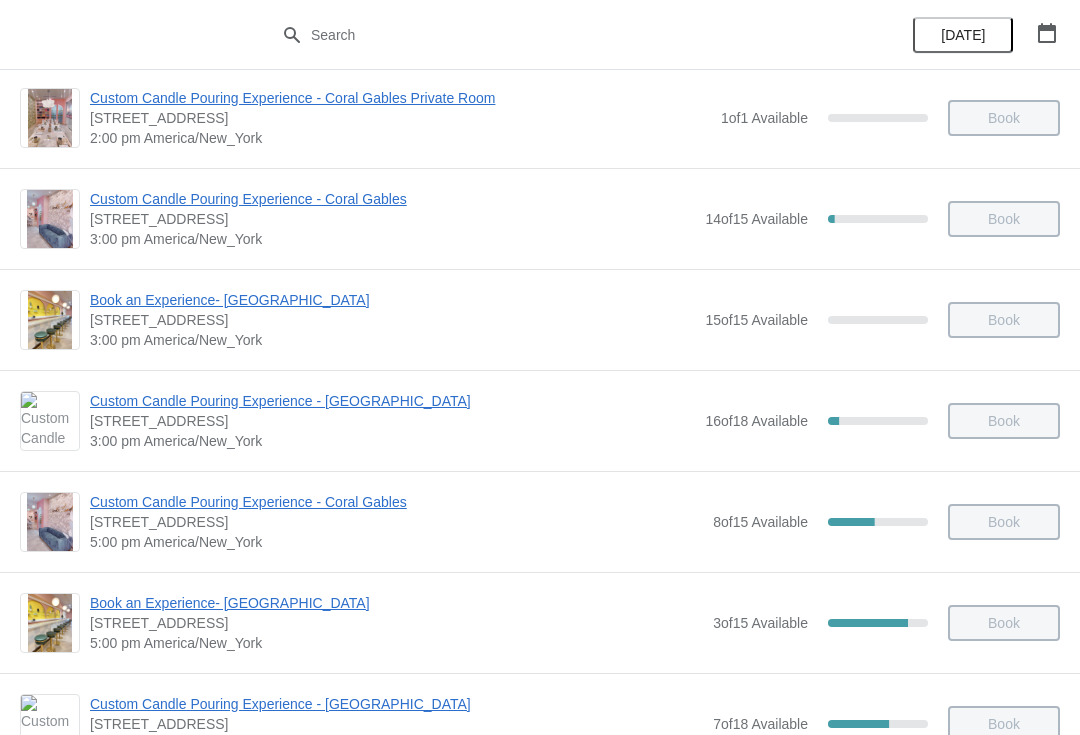 click on "Custom Candle Pouring Experience - Coral Gables" at bounding box center [396, 502] 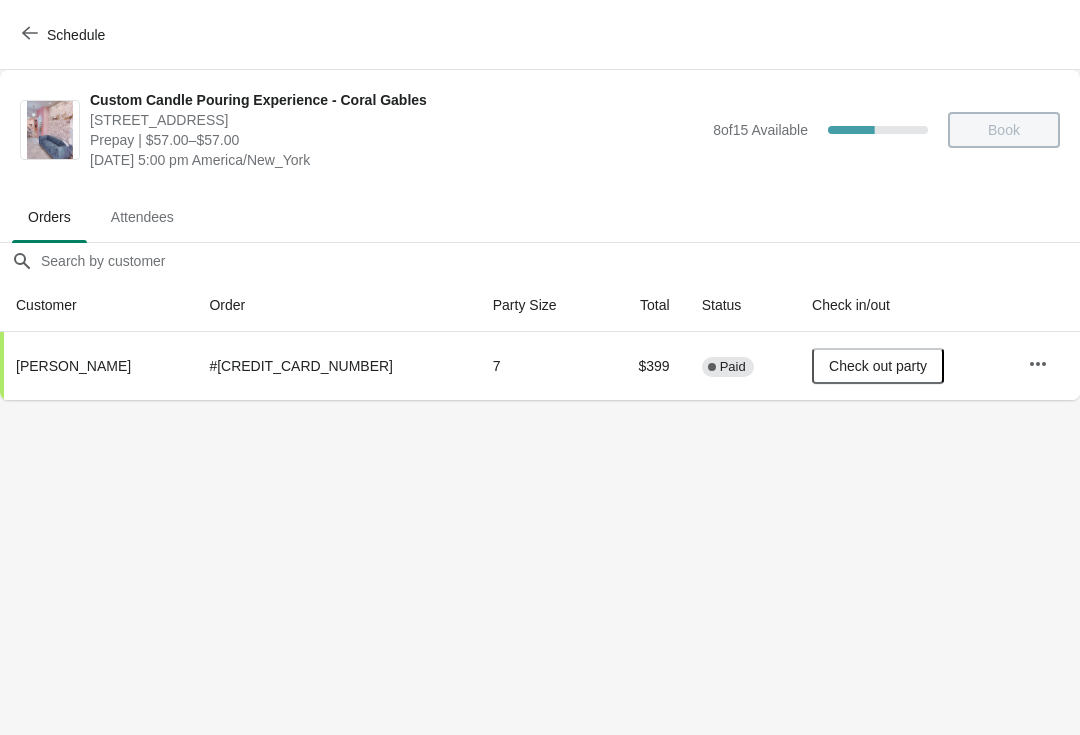 scroll, scrollTop: 0, scrollLeft: 0, axis: both 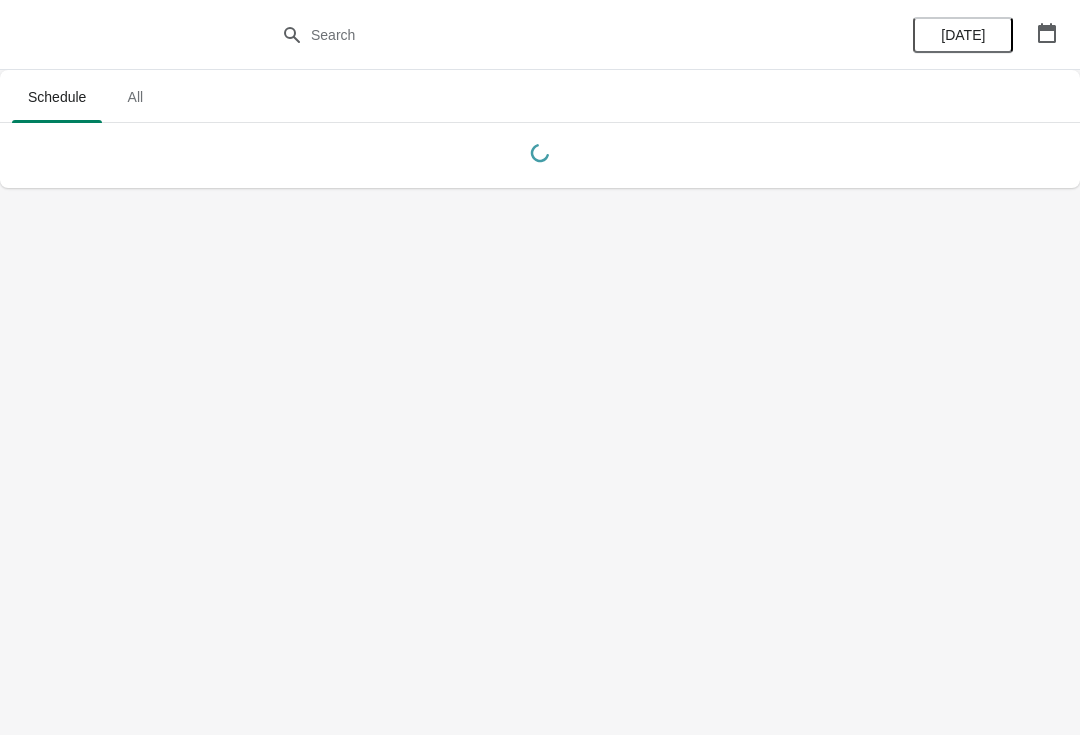 click at bounding box center [1047, 33] 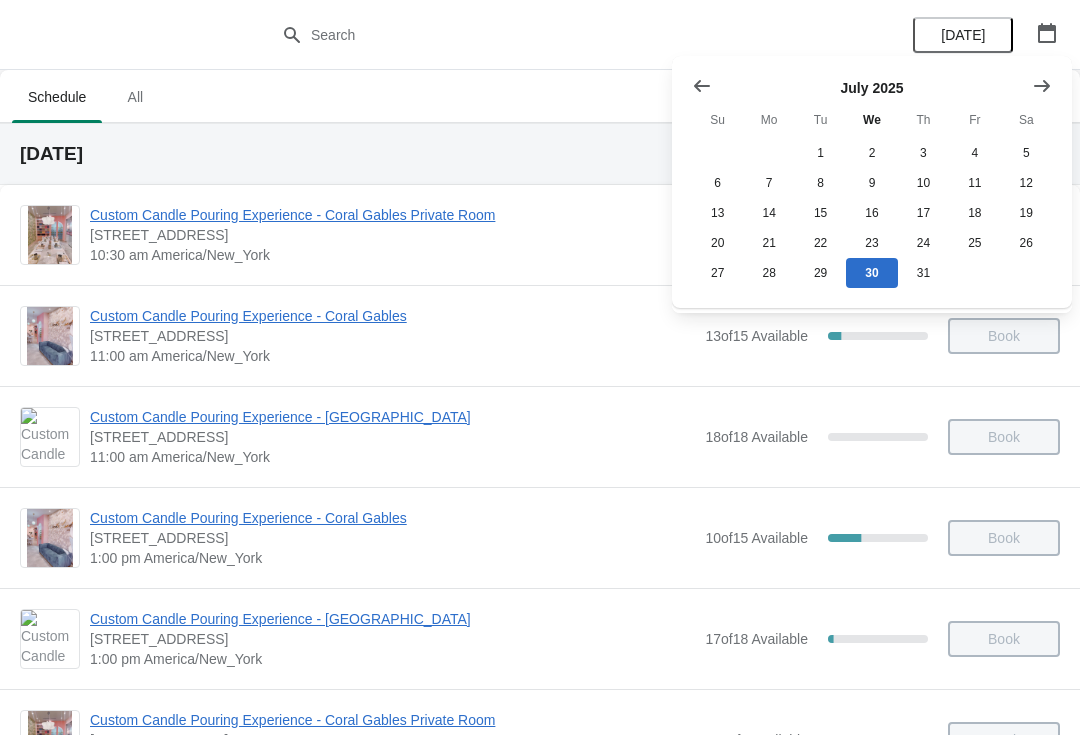 click 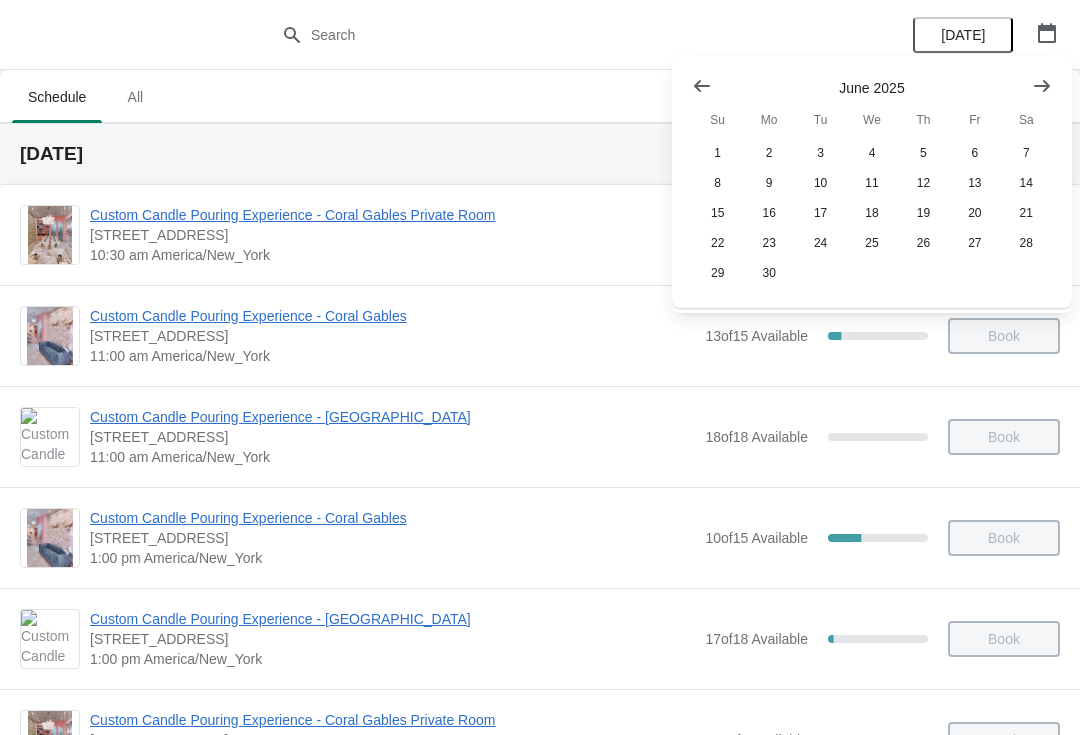 click 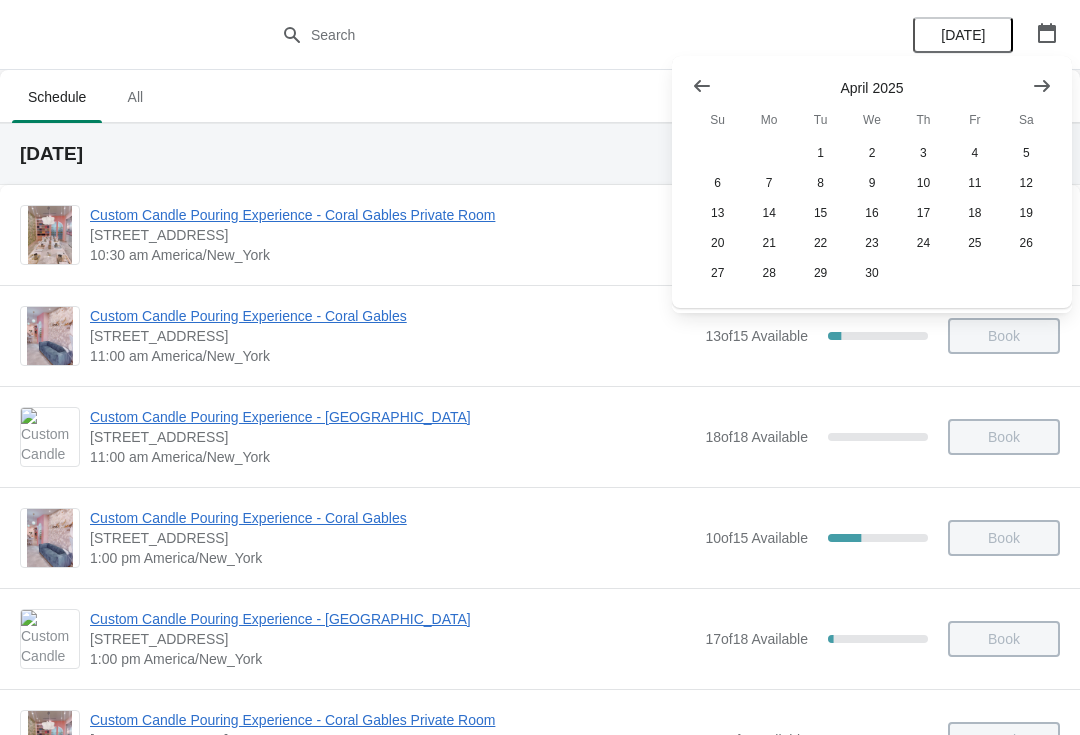 click 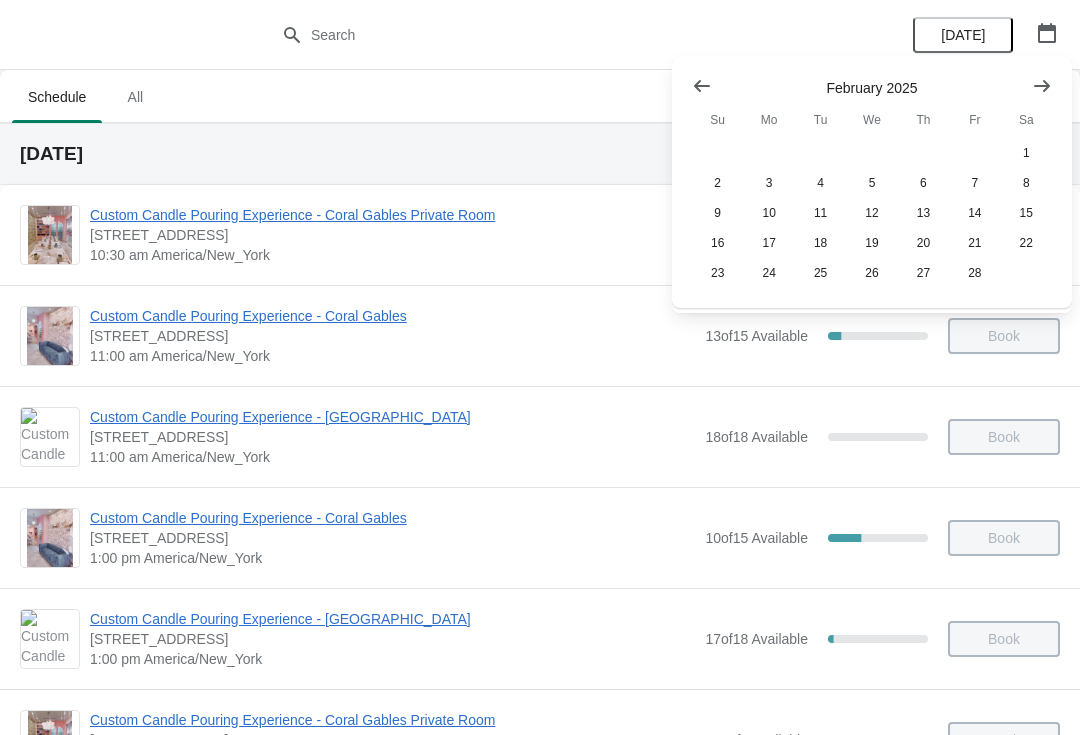 click at bounding box center (702, 86) 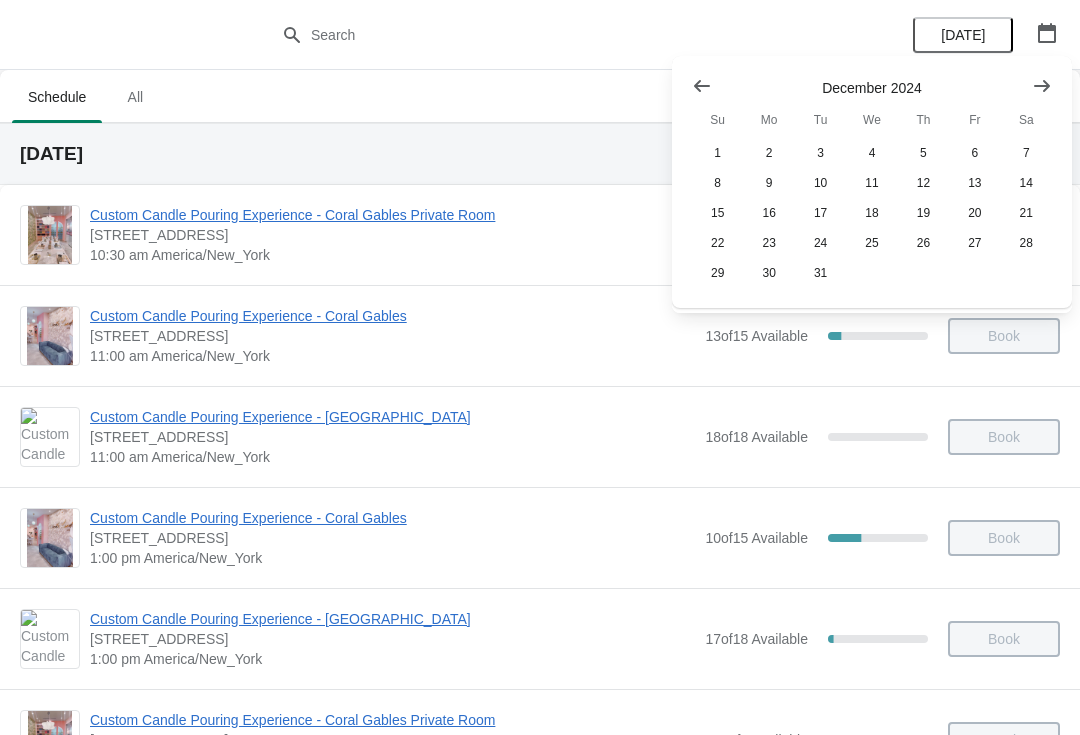 click 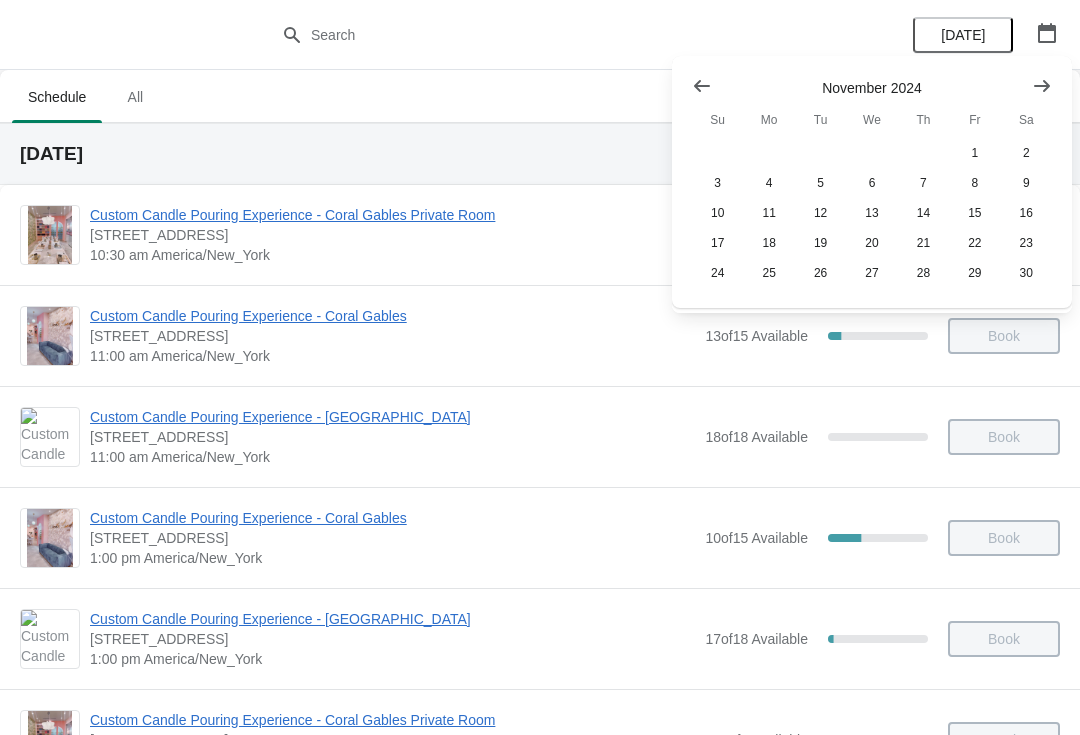 click 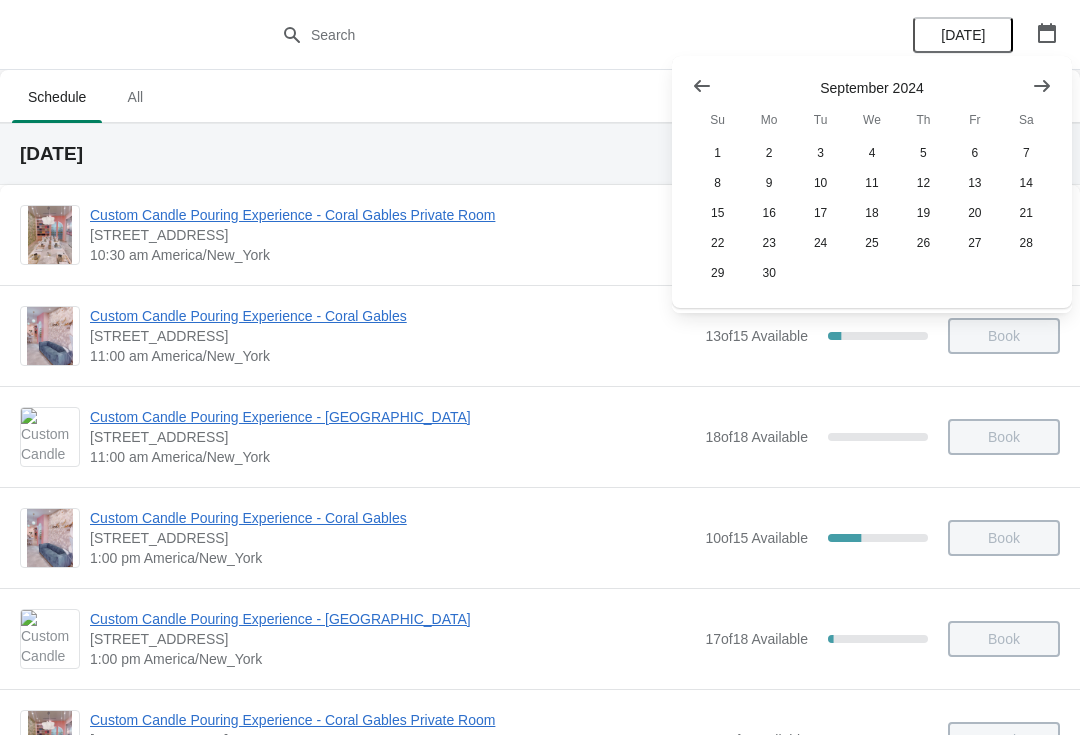 click at bounding box center [702, 86] 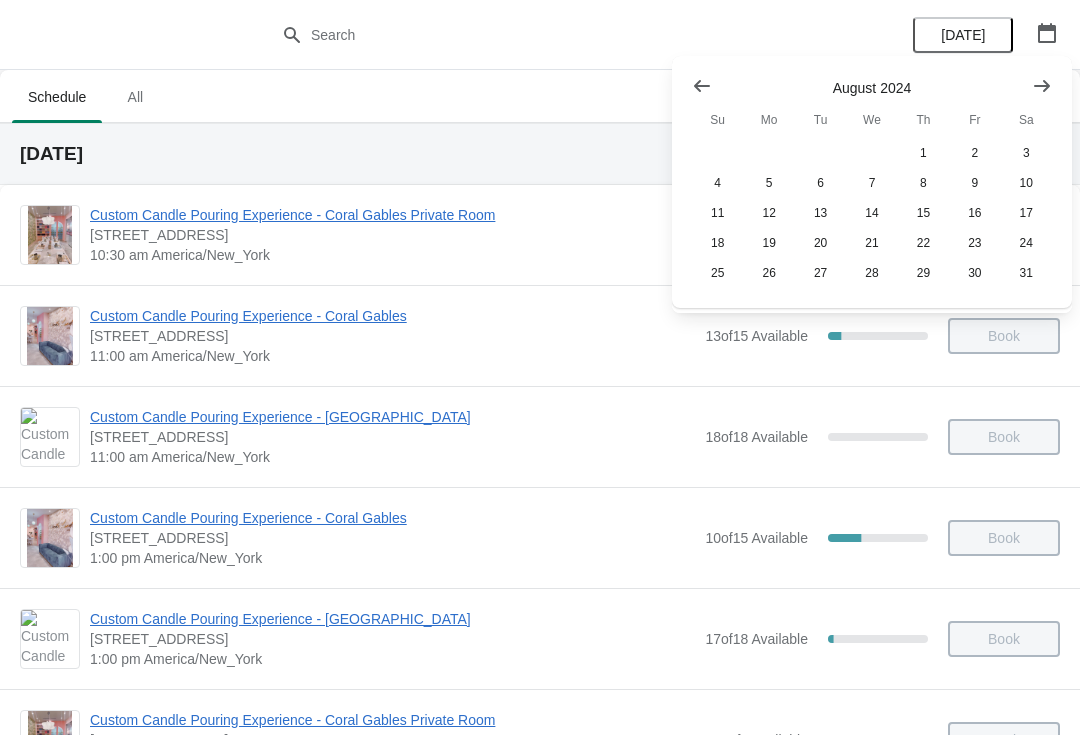 click 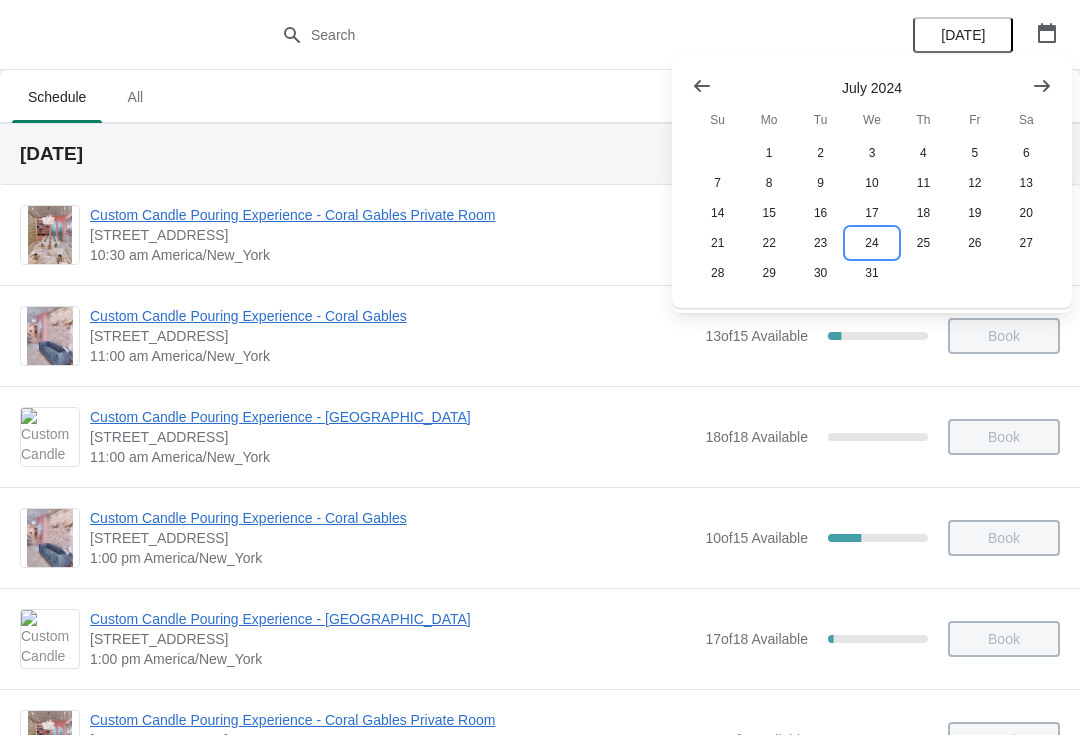 click on "24" at bounding box center (871, 243) 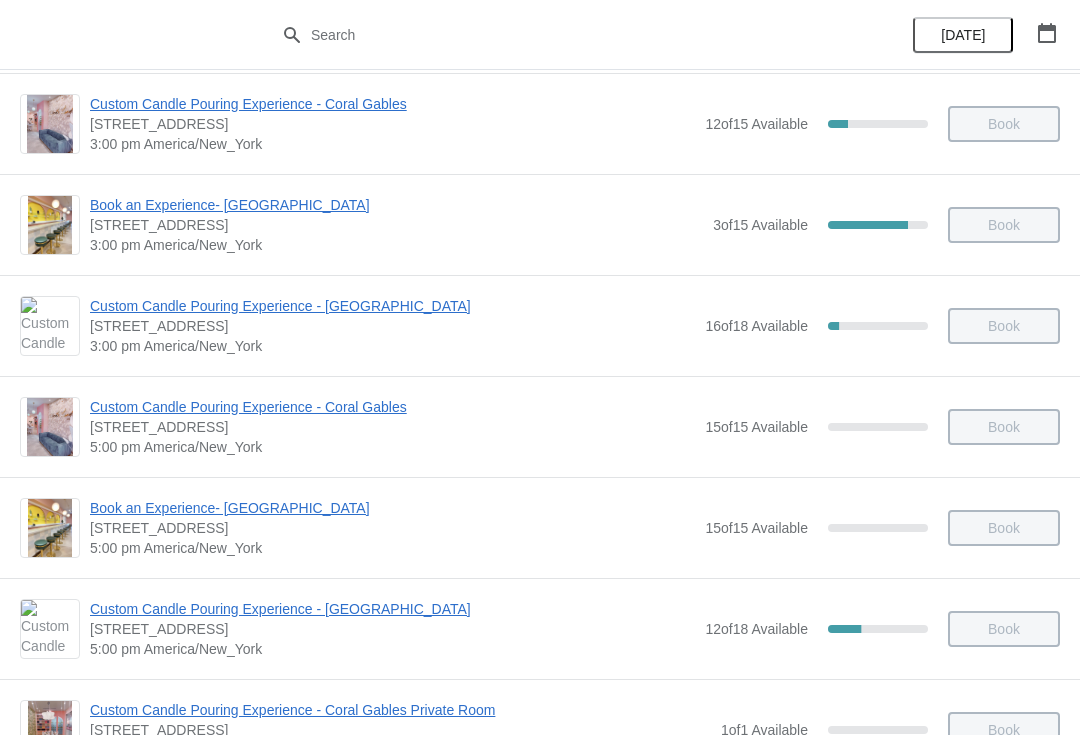 scroll, scrollTop: 923, scrollLeft: 0, axis: vertical 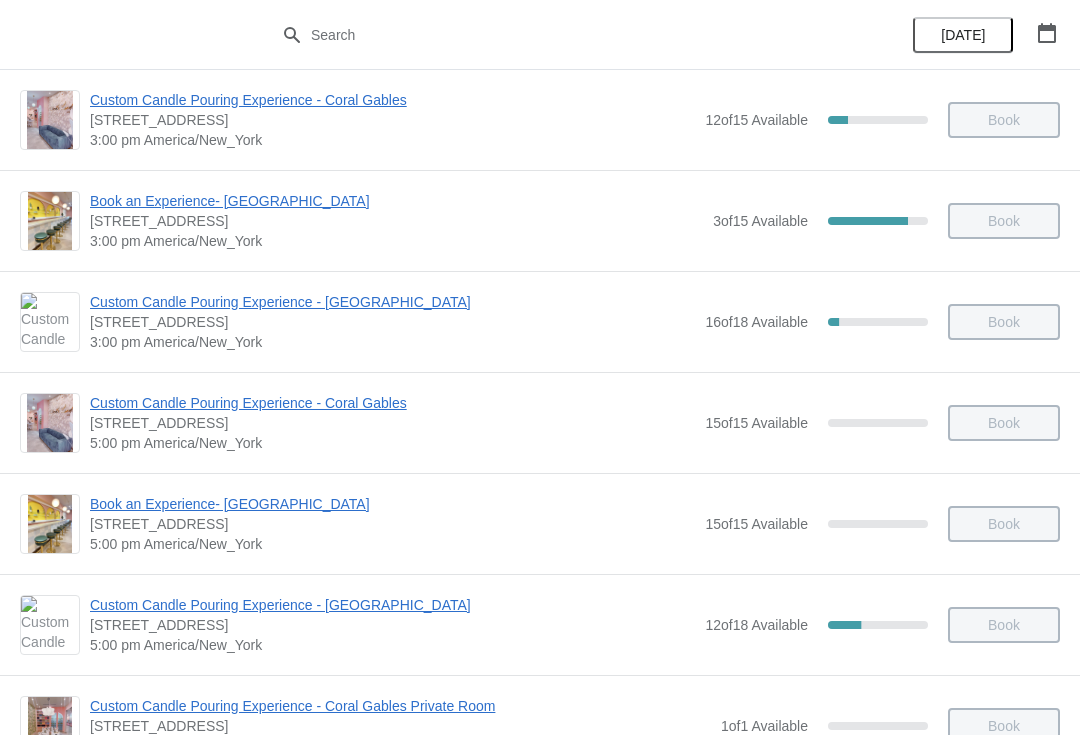 click on "Custom Candle Pouring Experience -  [GEOGRAPHIC_DATA]" at bounding box center (392, 605) 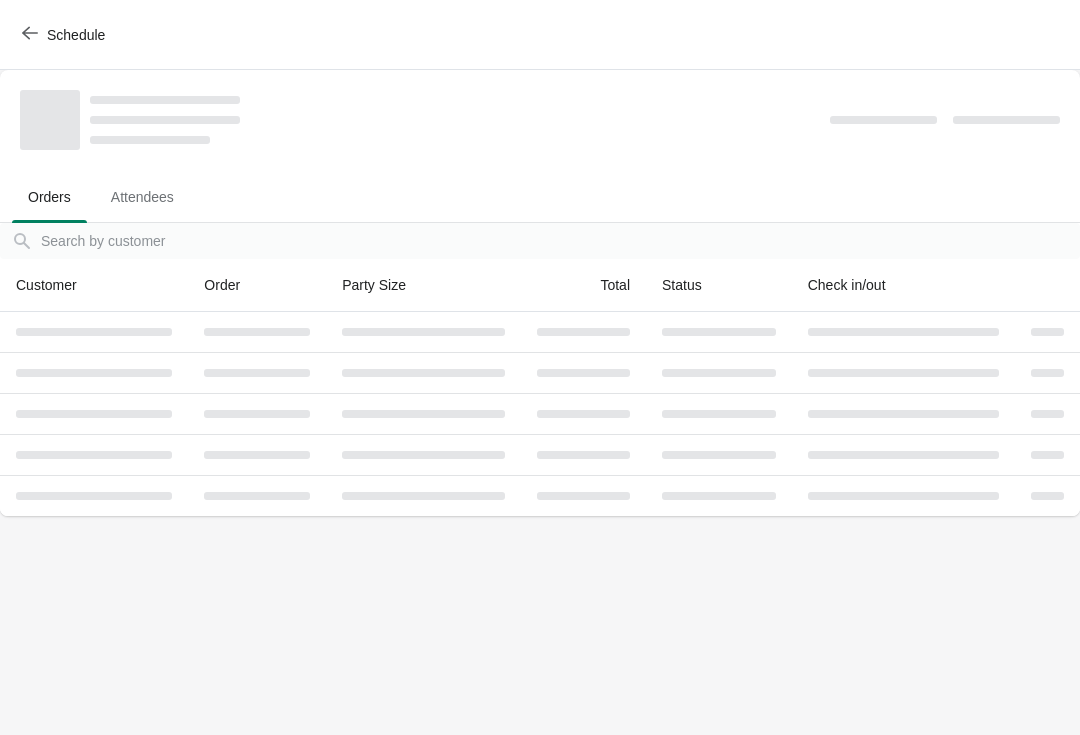 scroll, scrollTop: 0, scrollLeft: 0, axis: both 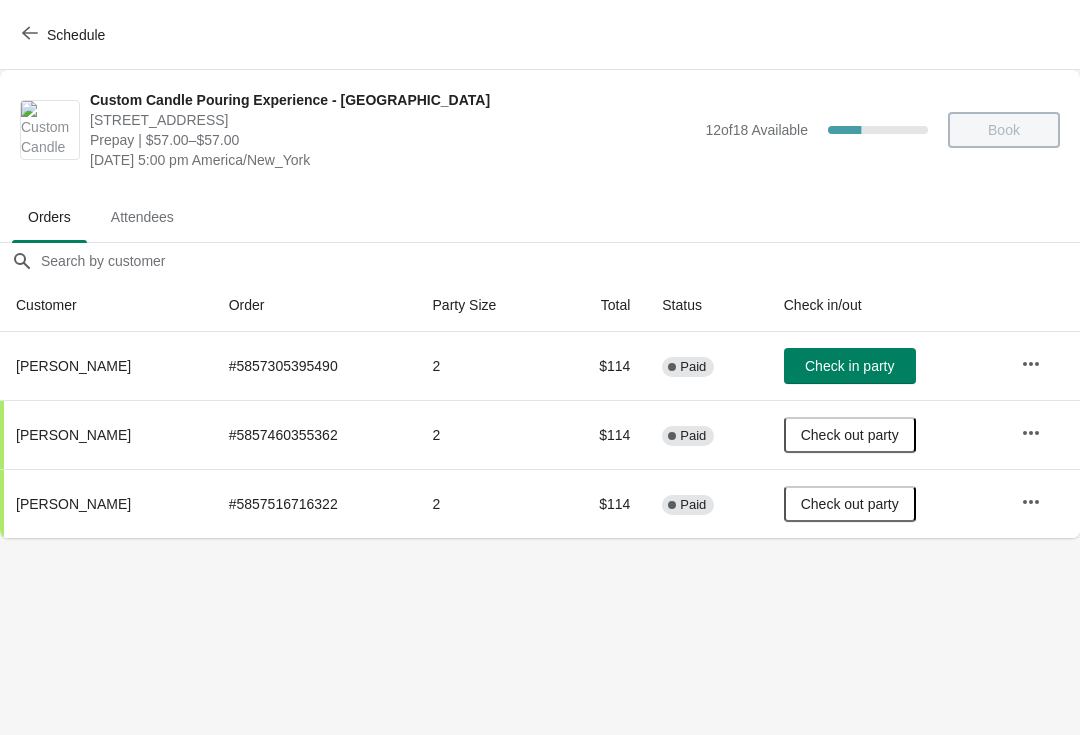 click at bounding box center [30, 34] 